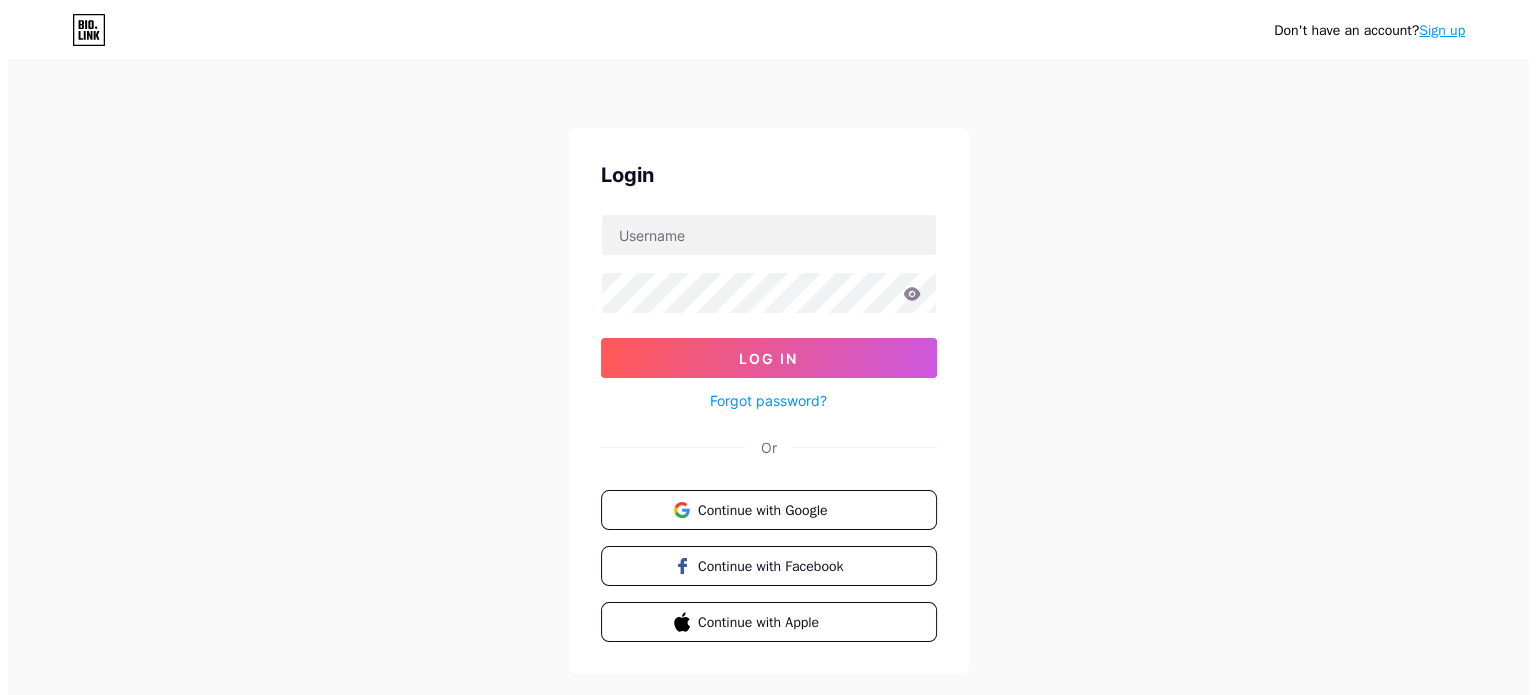 scroll, scrollTop: 0, scrollLeft: 0, axis: both 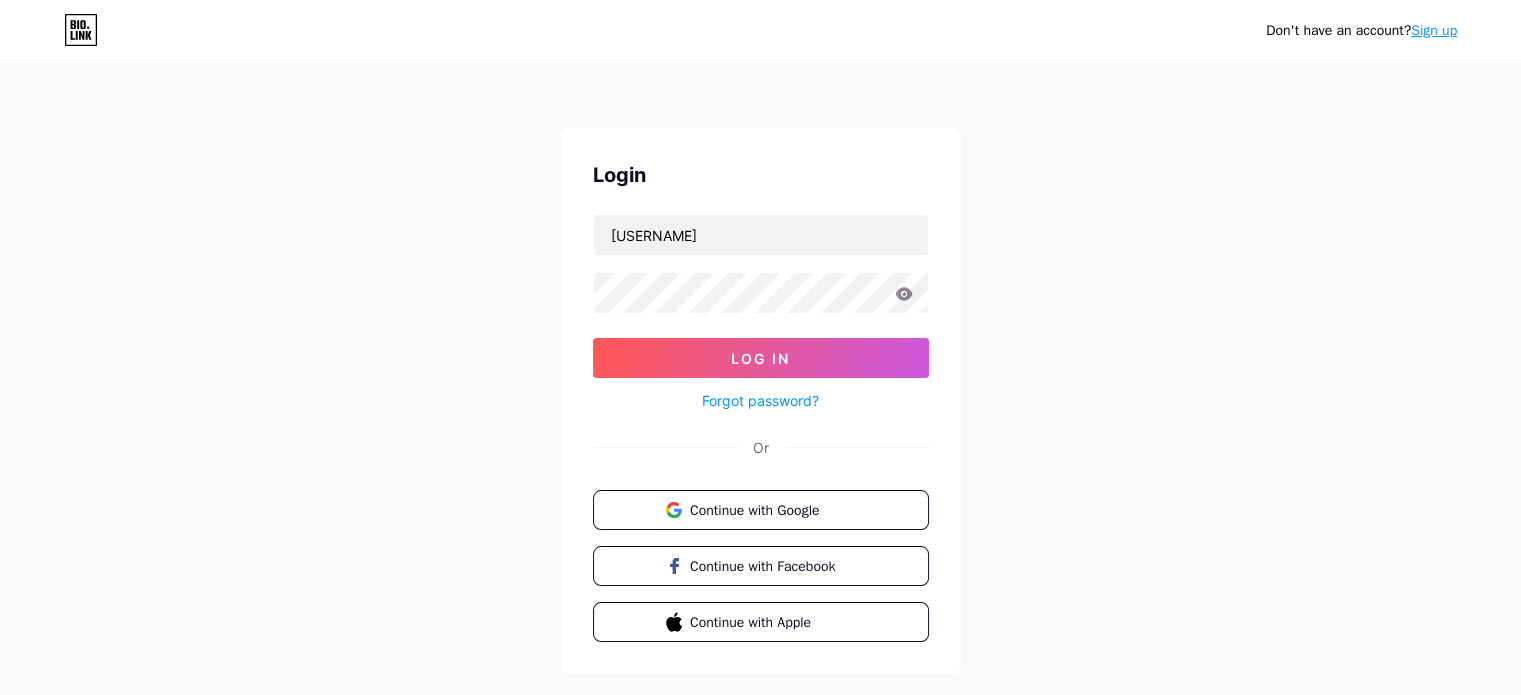 type on "sircharlie" 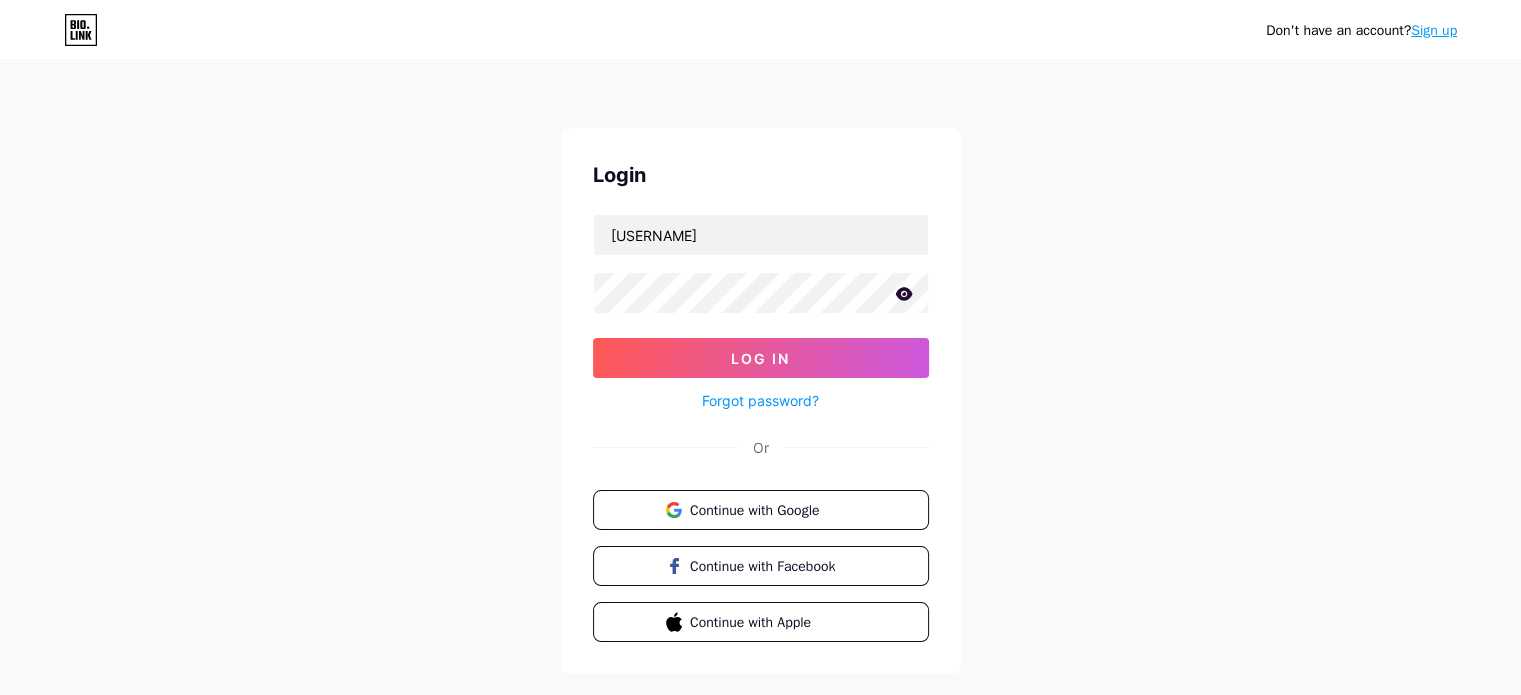 click on "sircharlie               Log In
Forgot password?" at bounding box center [761, 313] 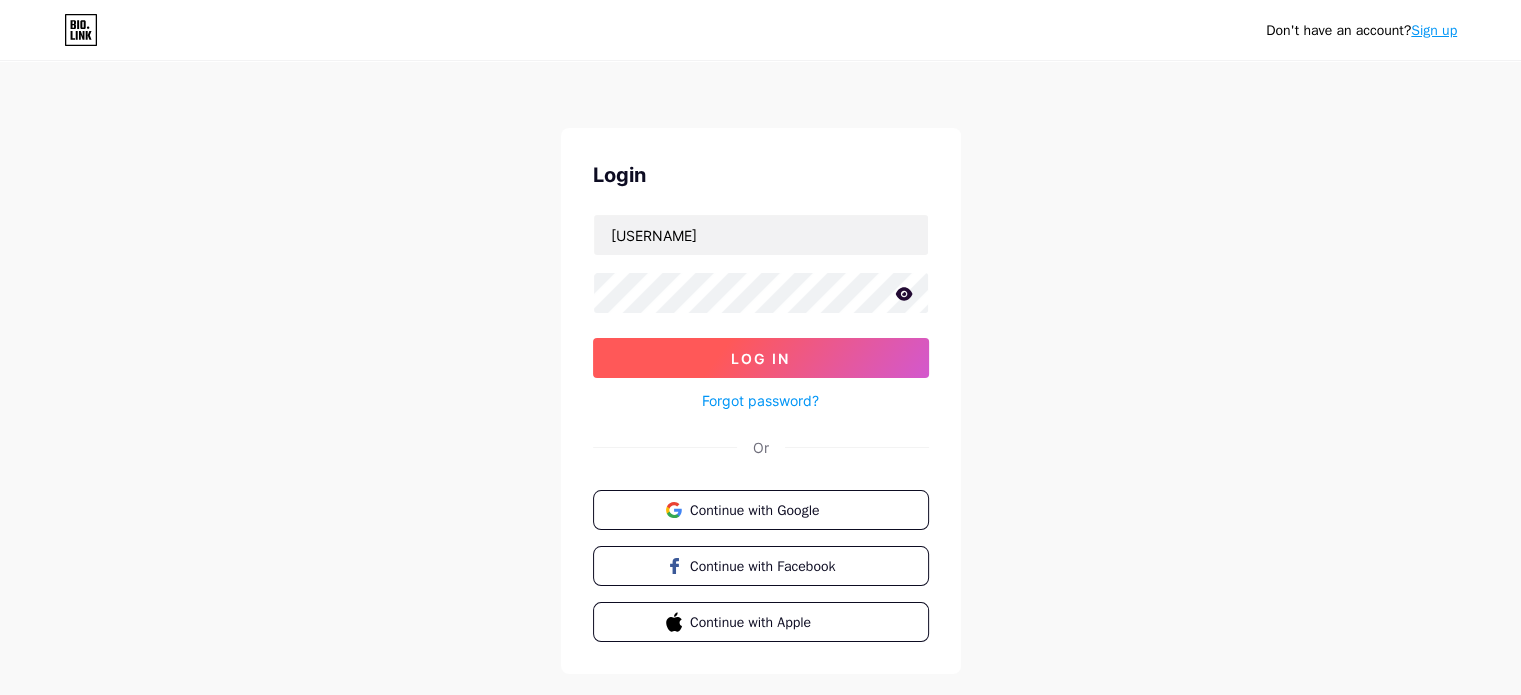click on "Log In" at bounding box center [761, 358] 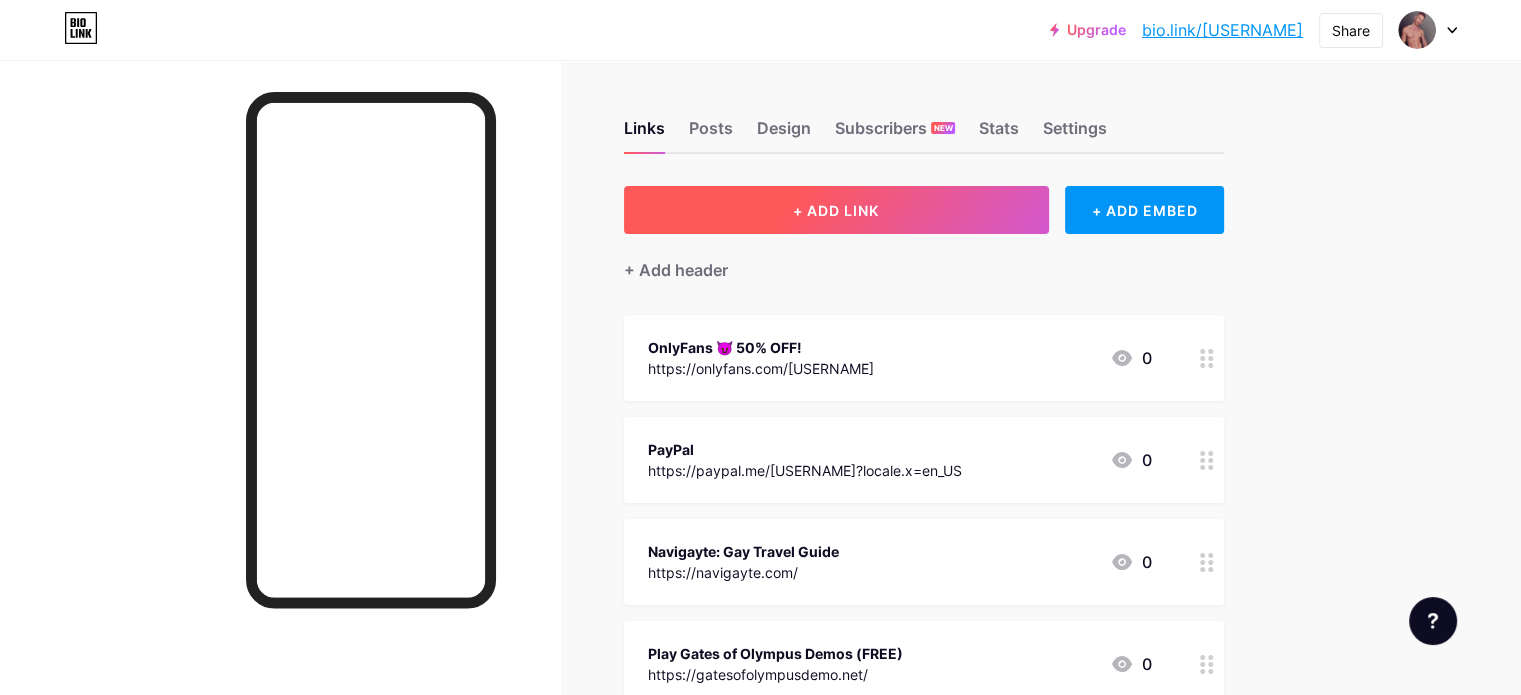 click on "+ ADD LINK" at bounding box center [836, 210] 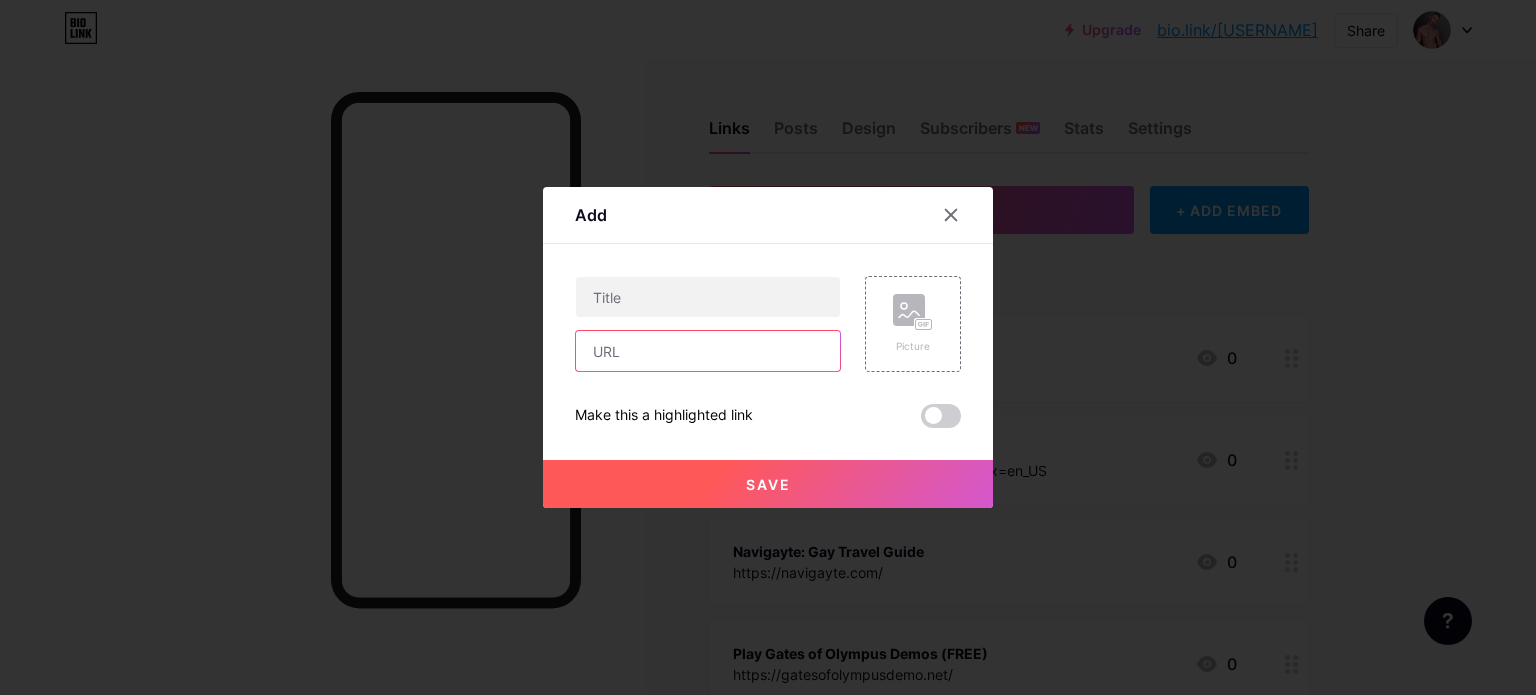 click at bounding box center [708, 351] 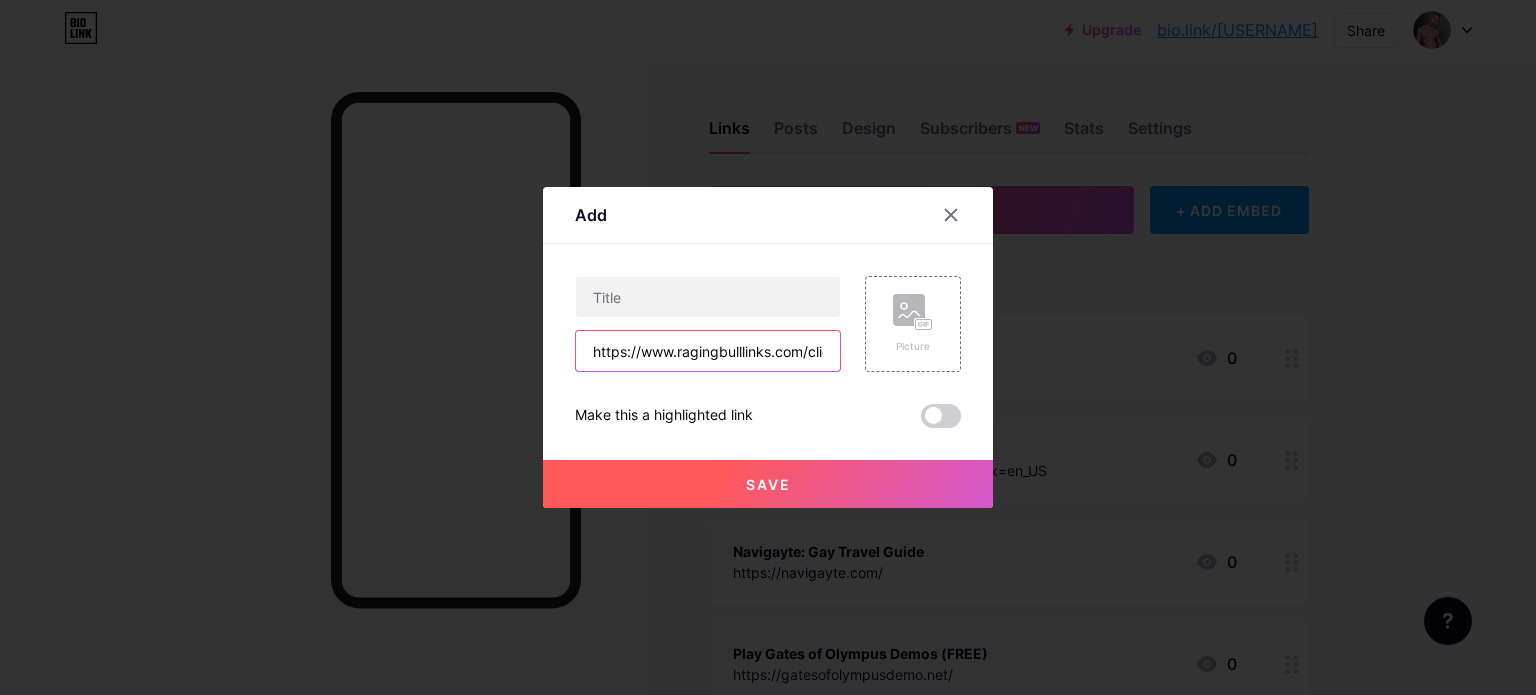 scroll, scrollTop: 0, scrollLeft: 112, axis: horizontal 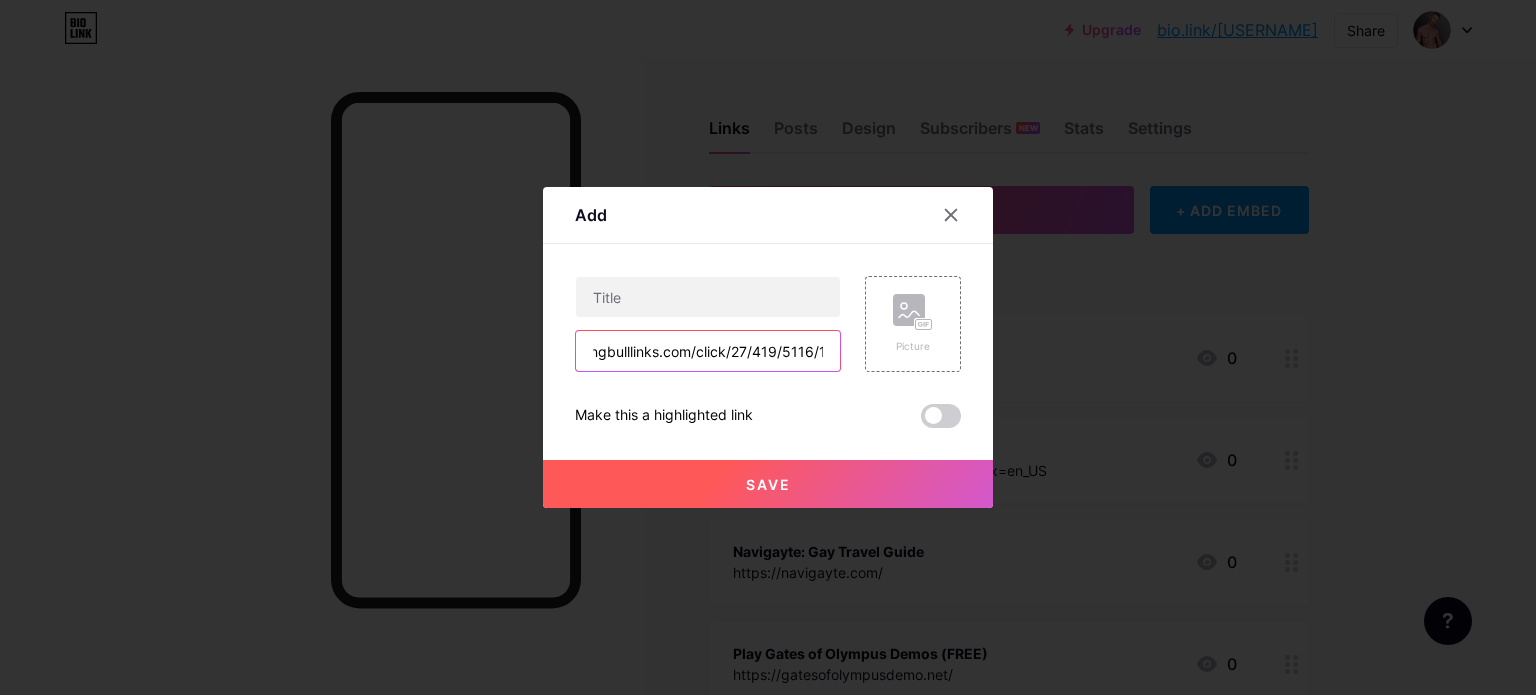 type on "https://www.ragingbulllinks.com/click/27/419/5116/1" 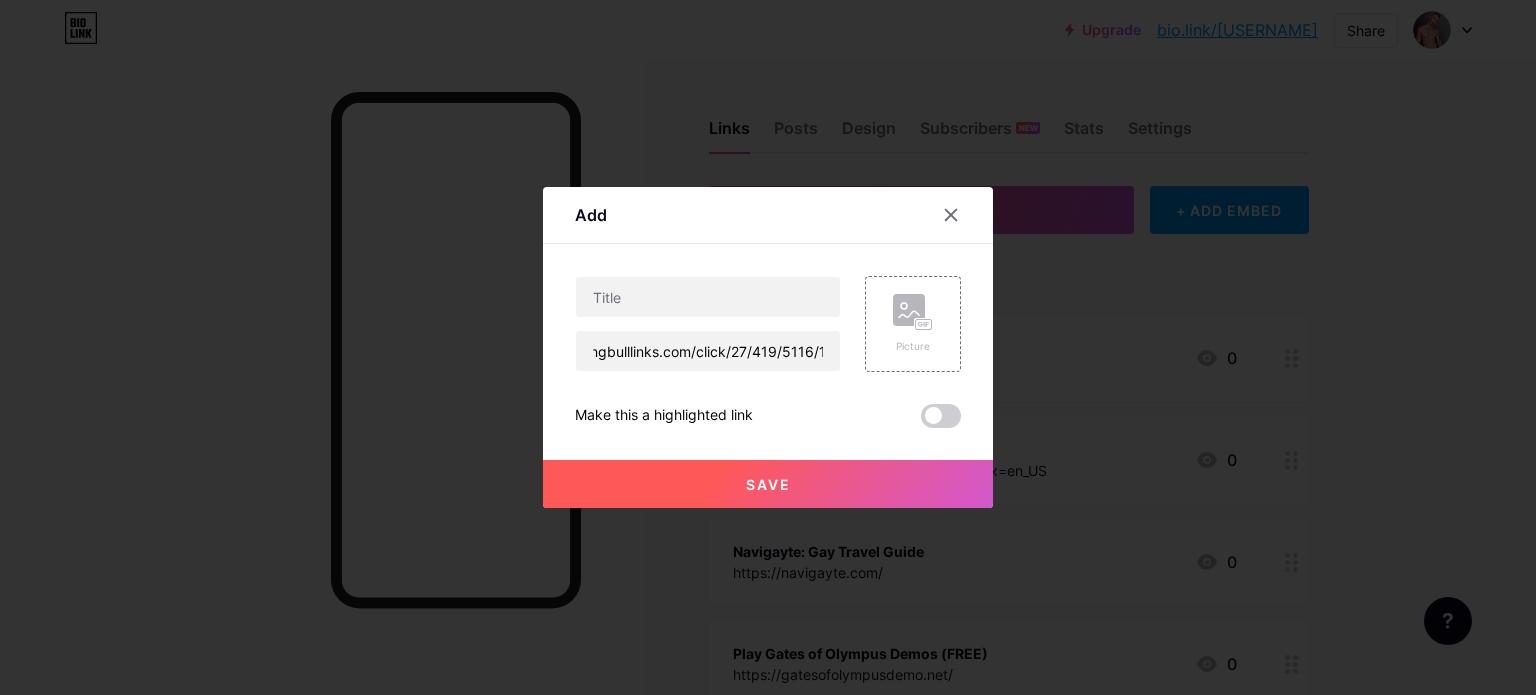 scroll, scrollTop: 0, scrollLeft: 0, axis: both 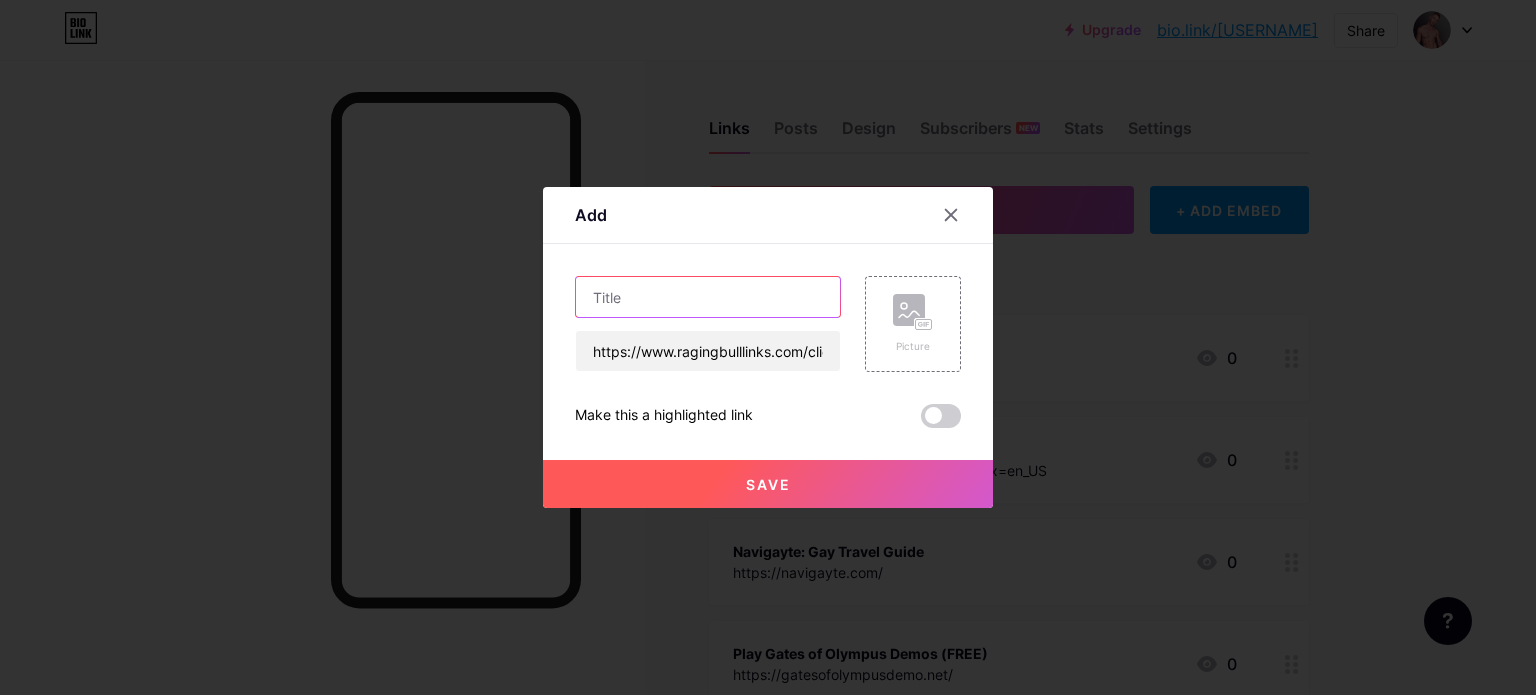 click at bounding box center (708, 297) 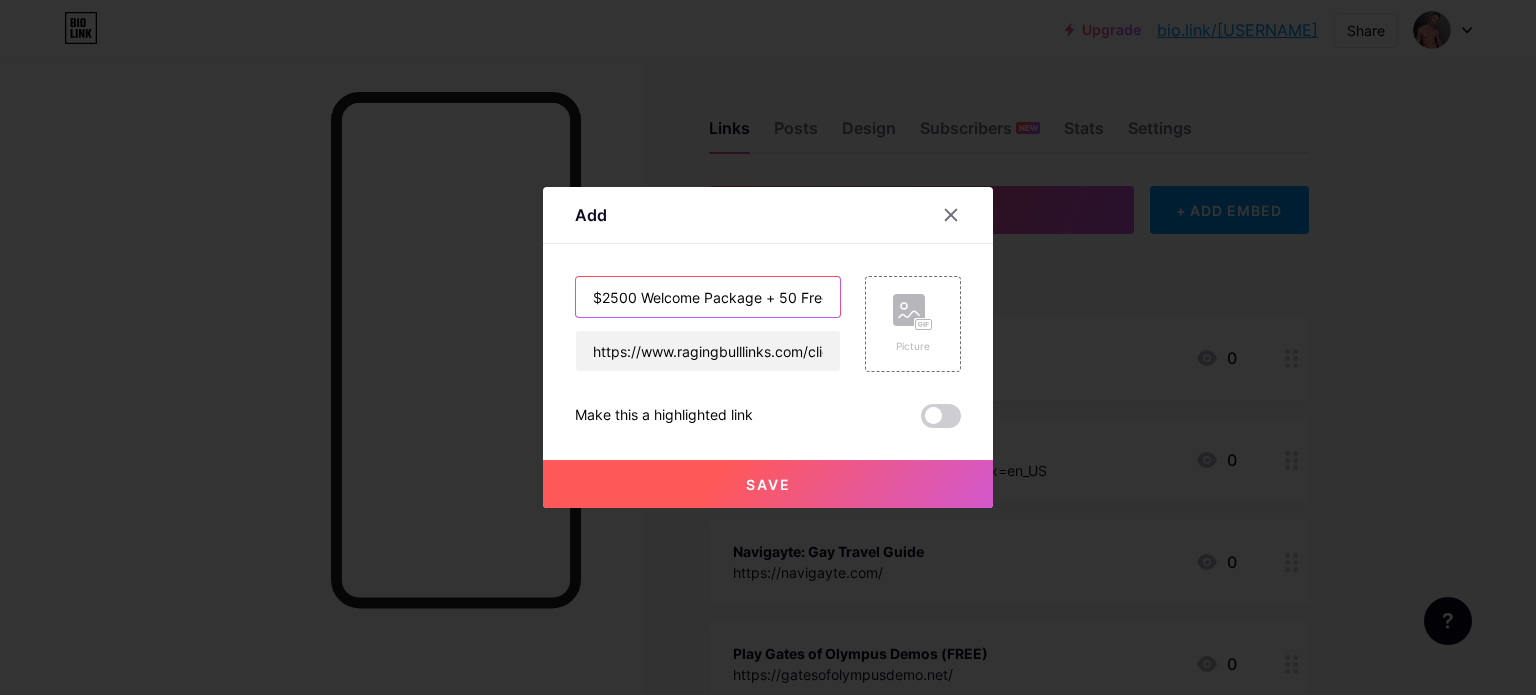 scroll, scrollTop: 0, scrollLeft: 45, axis: horizontal 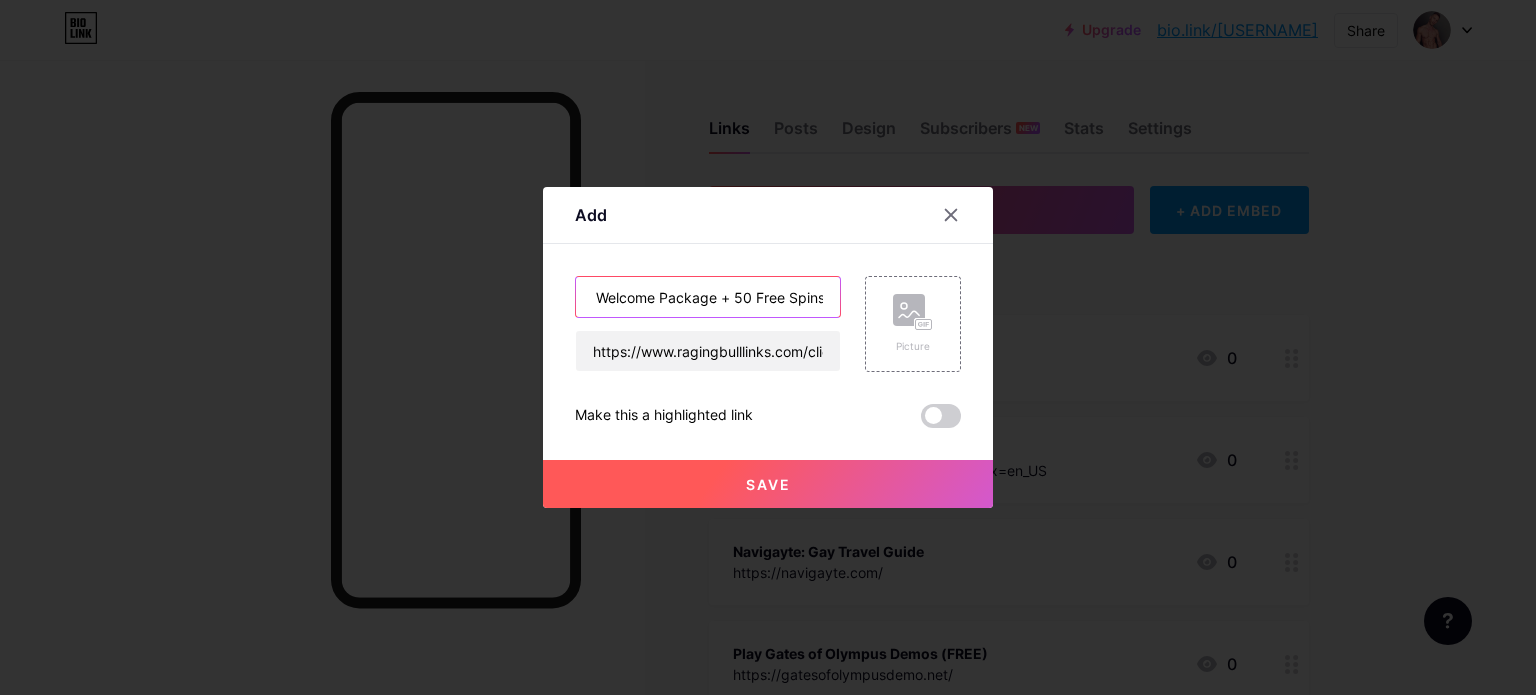 type on "$2500 Welcome Package + 50 Free Spins" 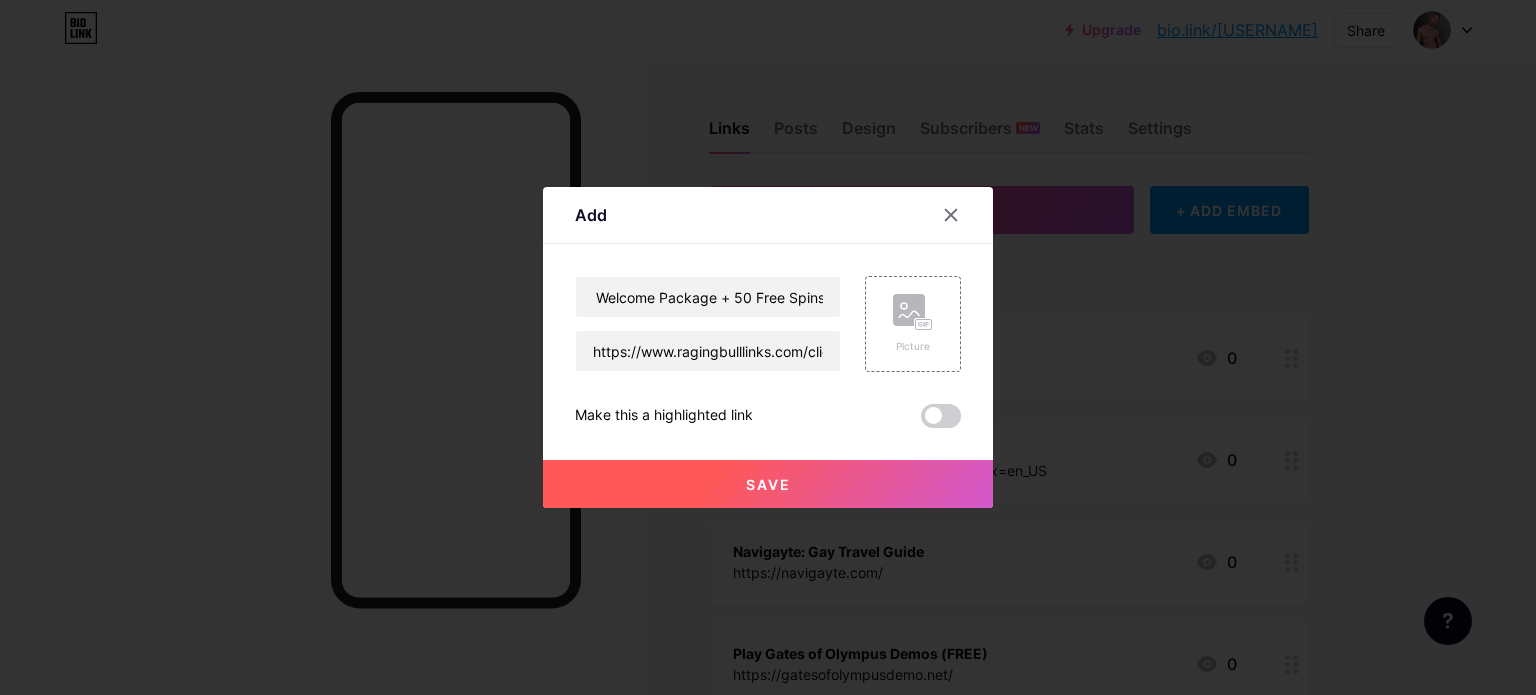 click on "Save" at bounding box center (768, 484) 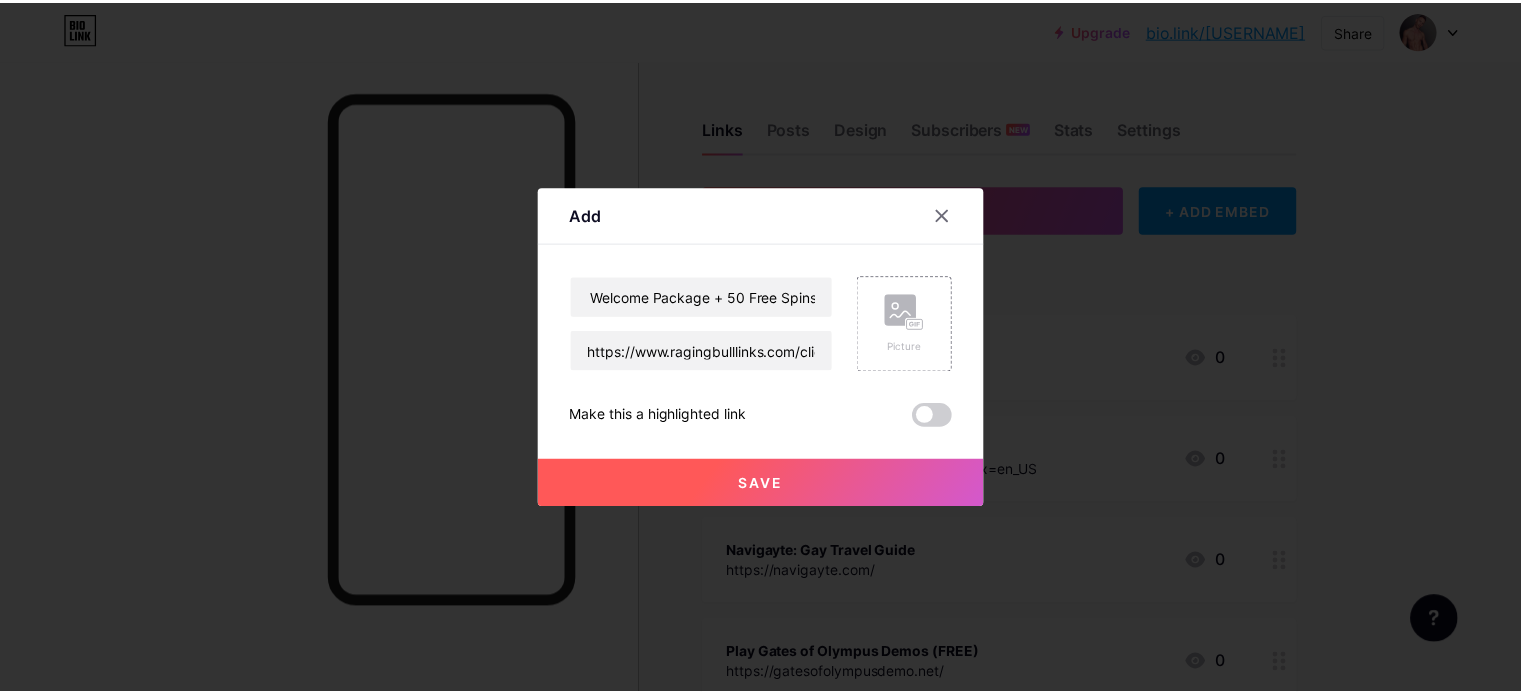 scroll, scrollTop: 0, scrollLeft: 0, axis: both 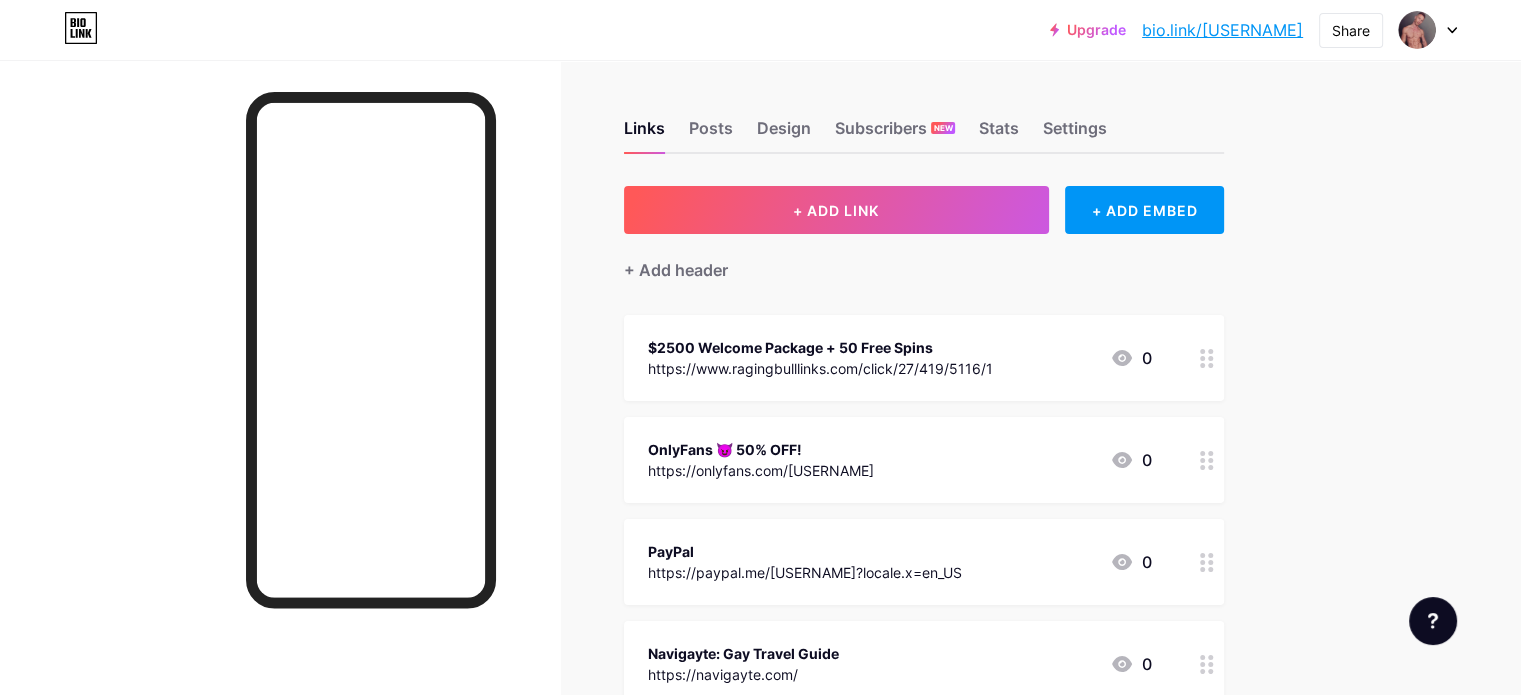 click on "$2500 Welcome Package + 50 Free Spins" at bounding box center (820, 347) 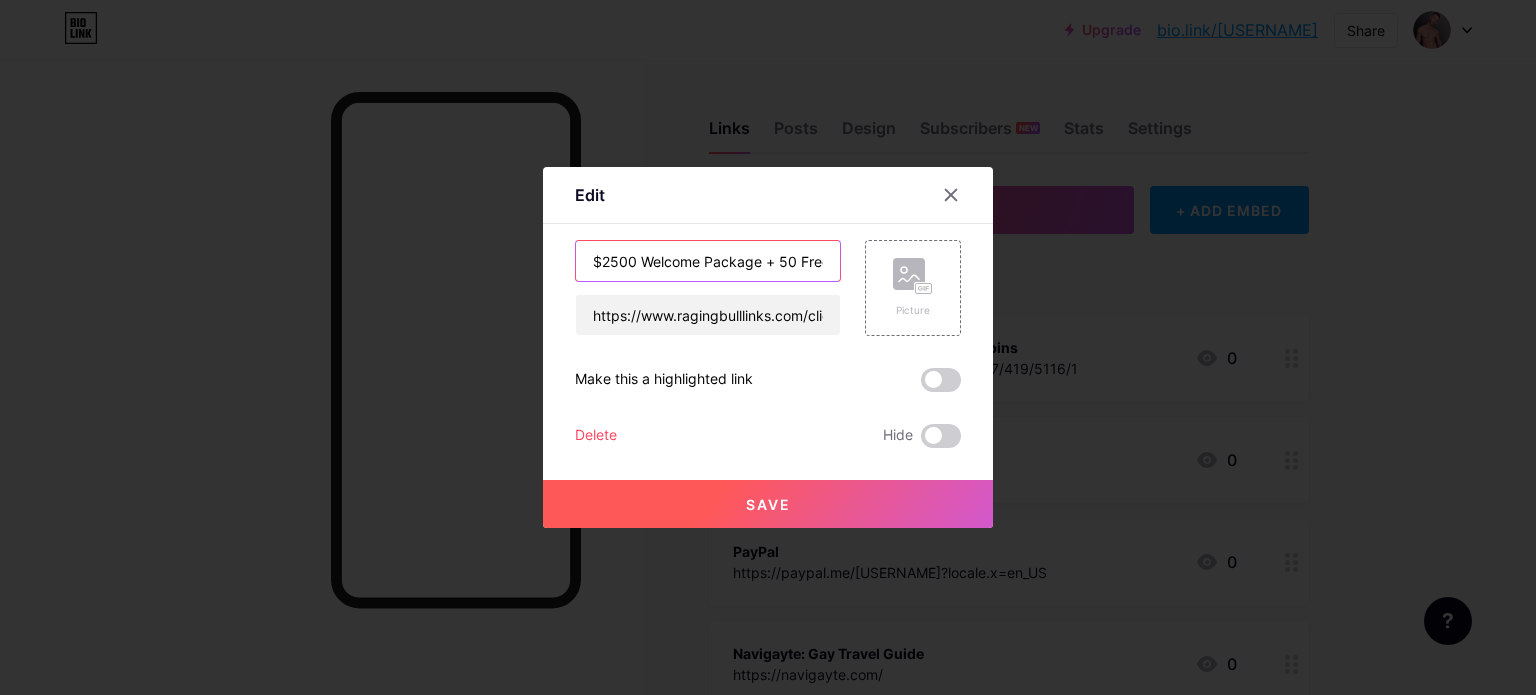 click on "$2500 Welcome Package + 50 Free Spins" at bounding box center (708, 261) 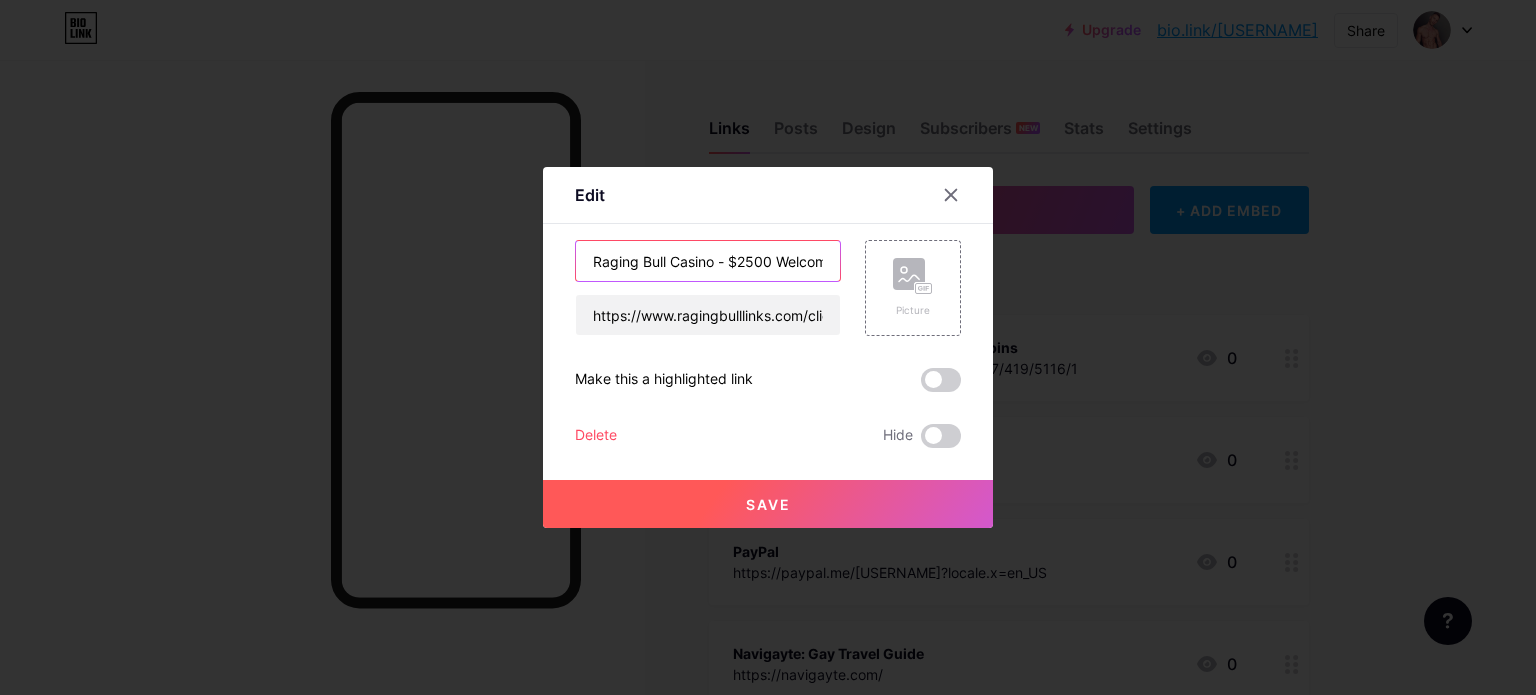 type on "Raging Bull Casino - $2500 Welcome Package + 50 Free Spins" 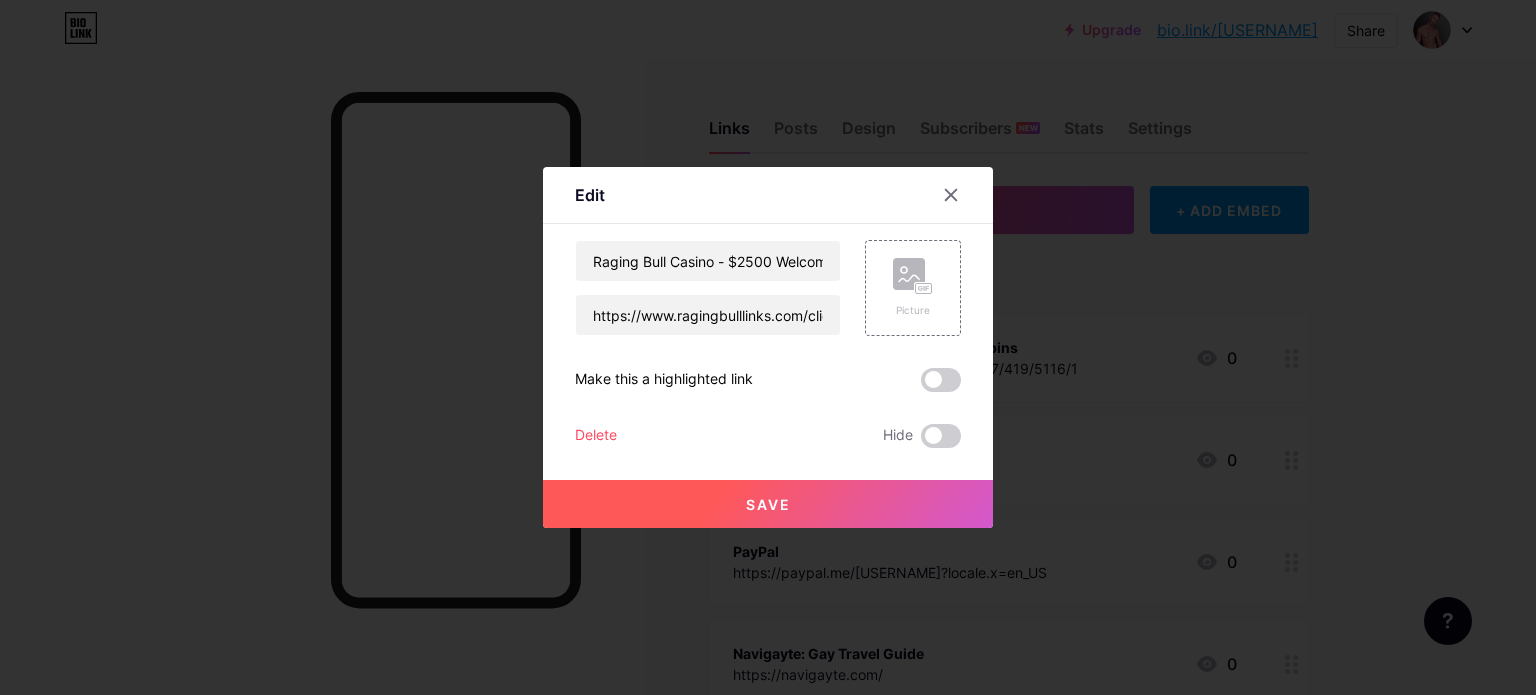 click on "Save" at bounding box center (768, 504) 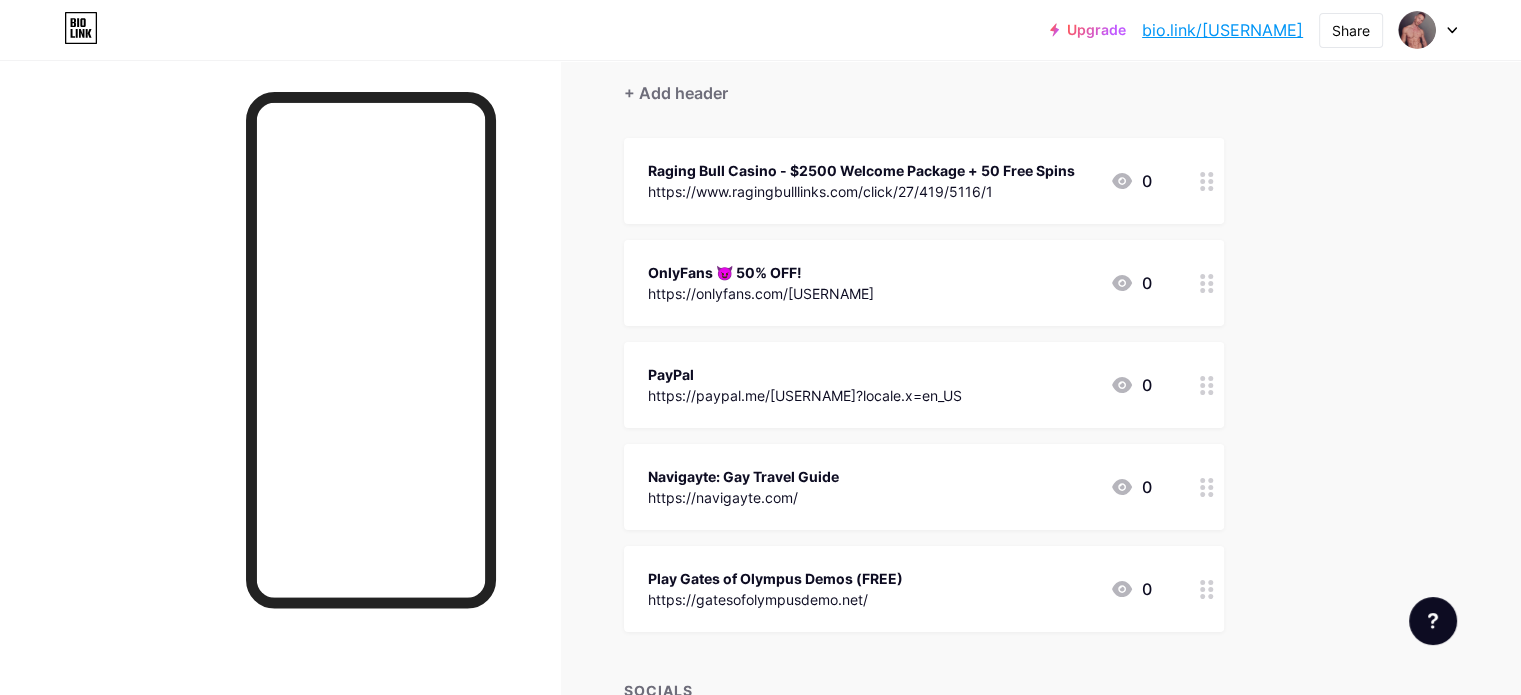 scroll, scrollTop: 200, scrollLeft: 0, axis: vertical 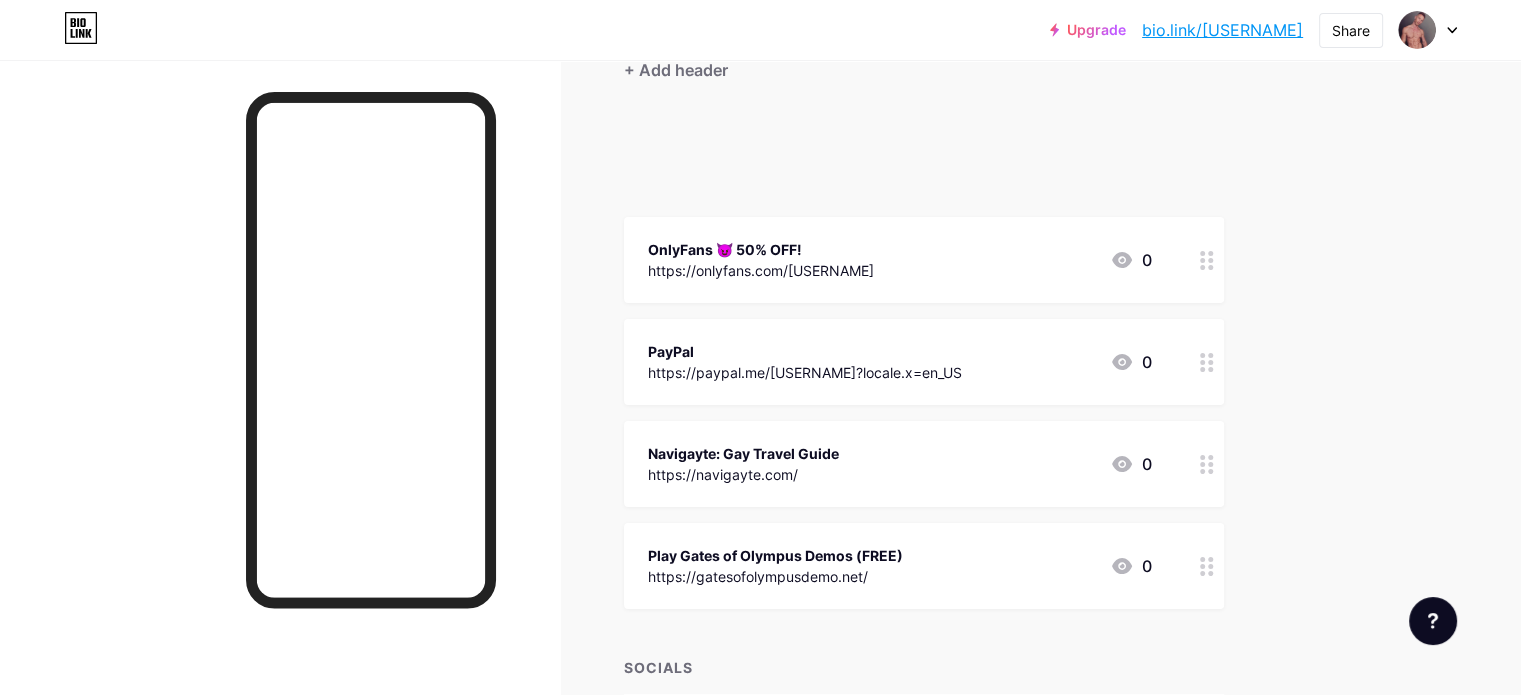 type 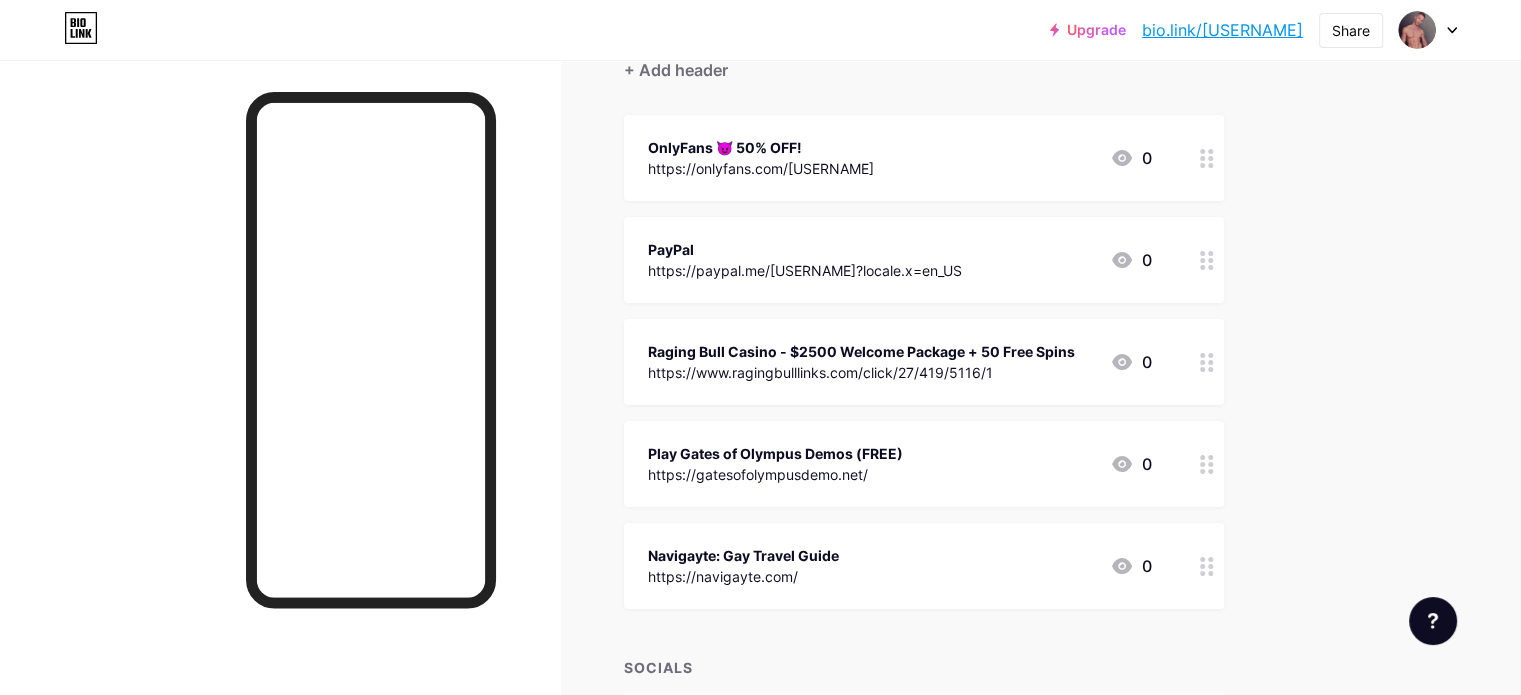 click on "bio.link/[USERNAME]" at bounding box center (1222, 30) 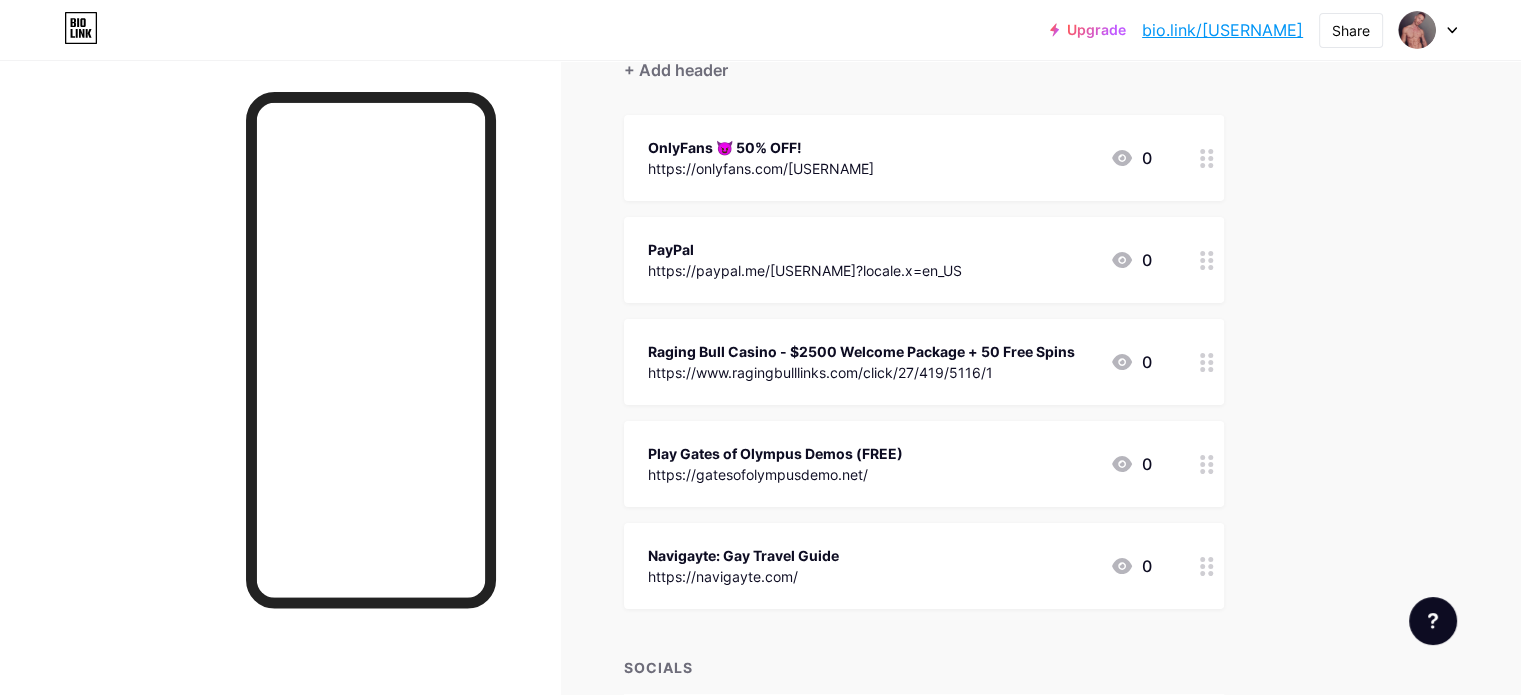 scroll, scrollTop: 0, scrollLeft: 0, axis: both 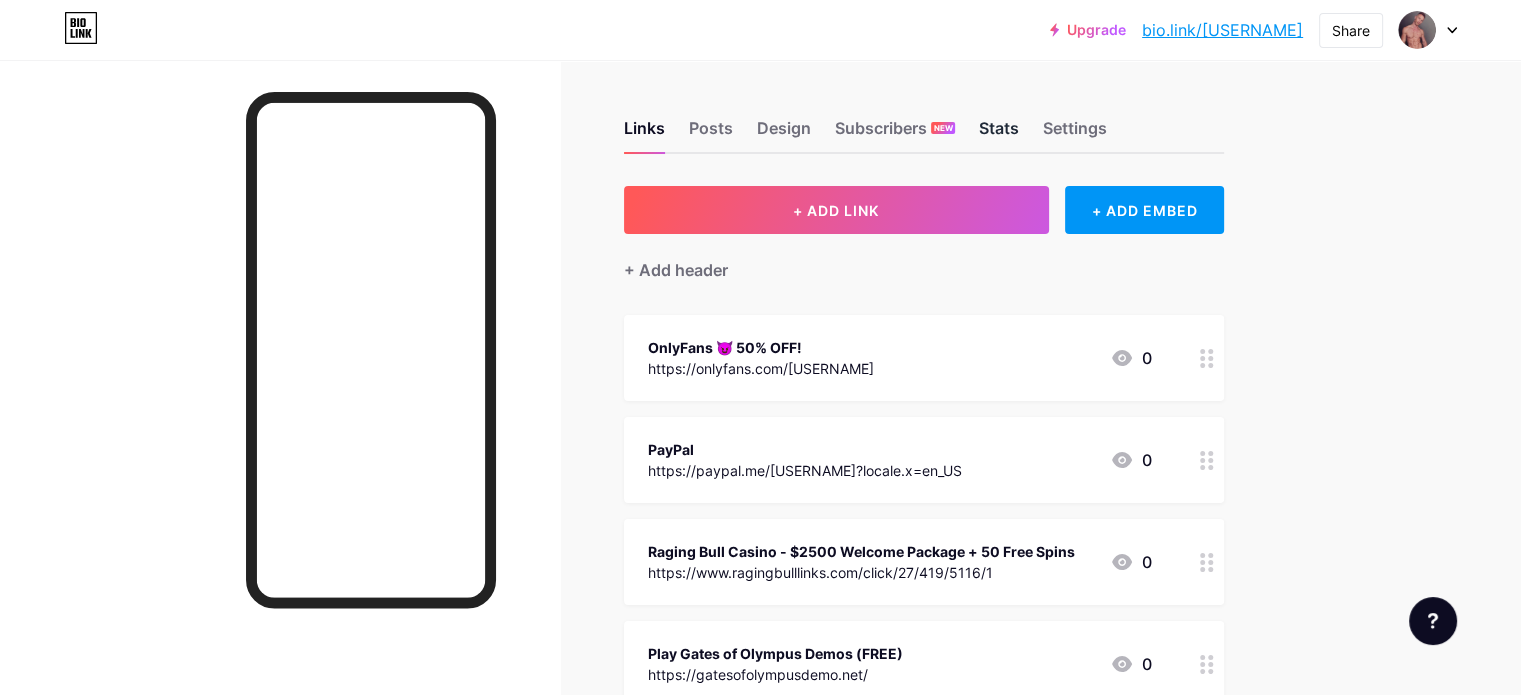 click on "Stats" at bounding box center [999, 134] 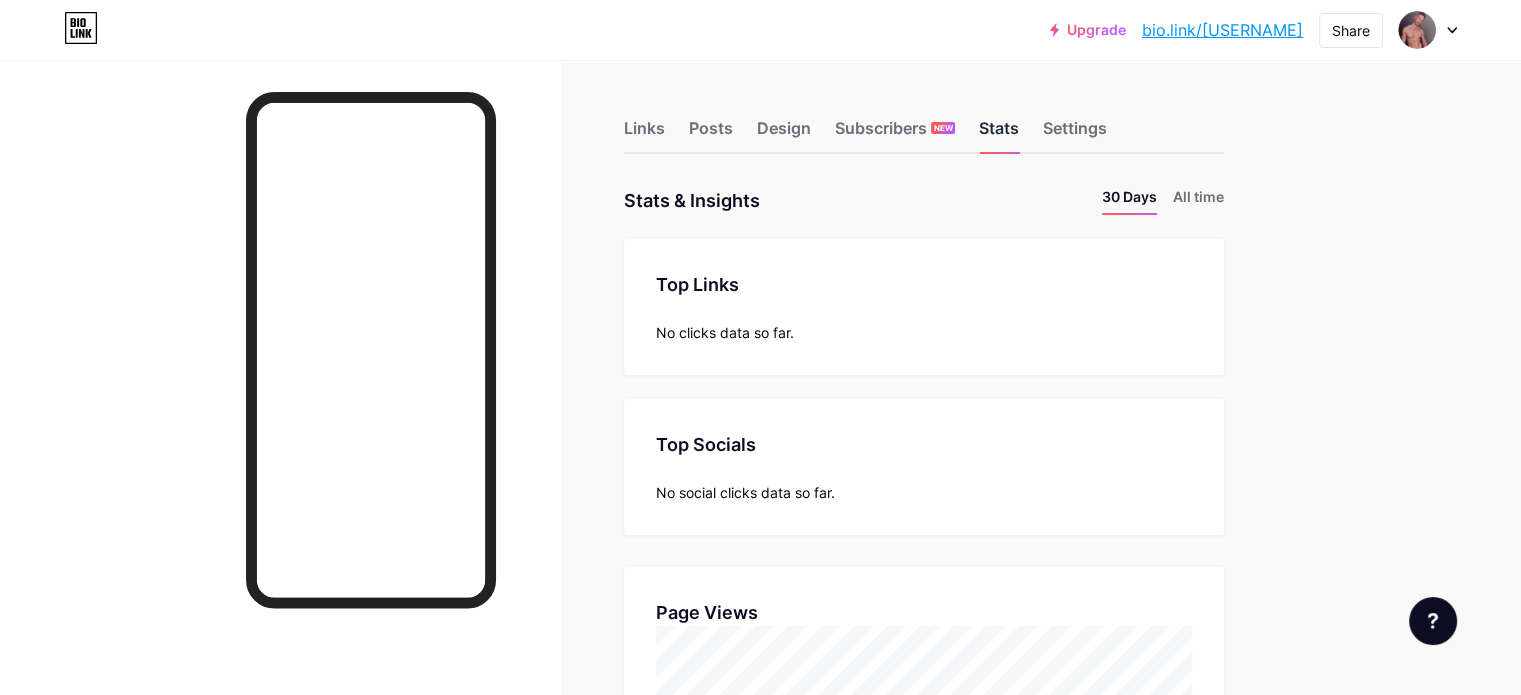 scroll, scrollTop: 999304, scrollLeft: 998479, axis: both 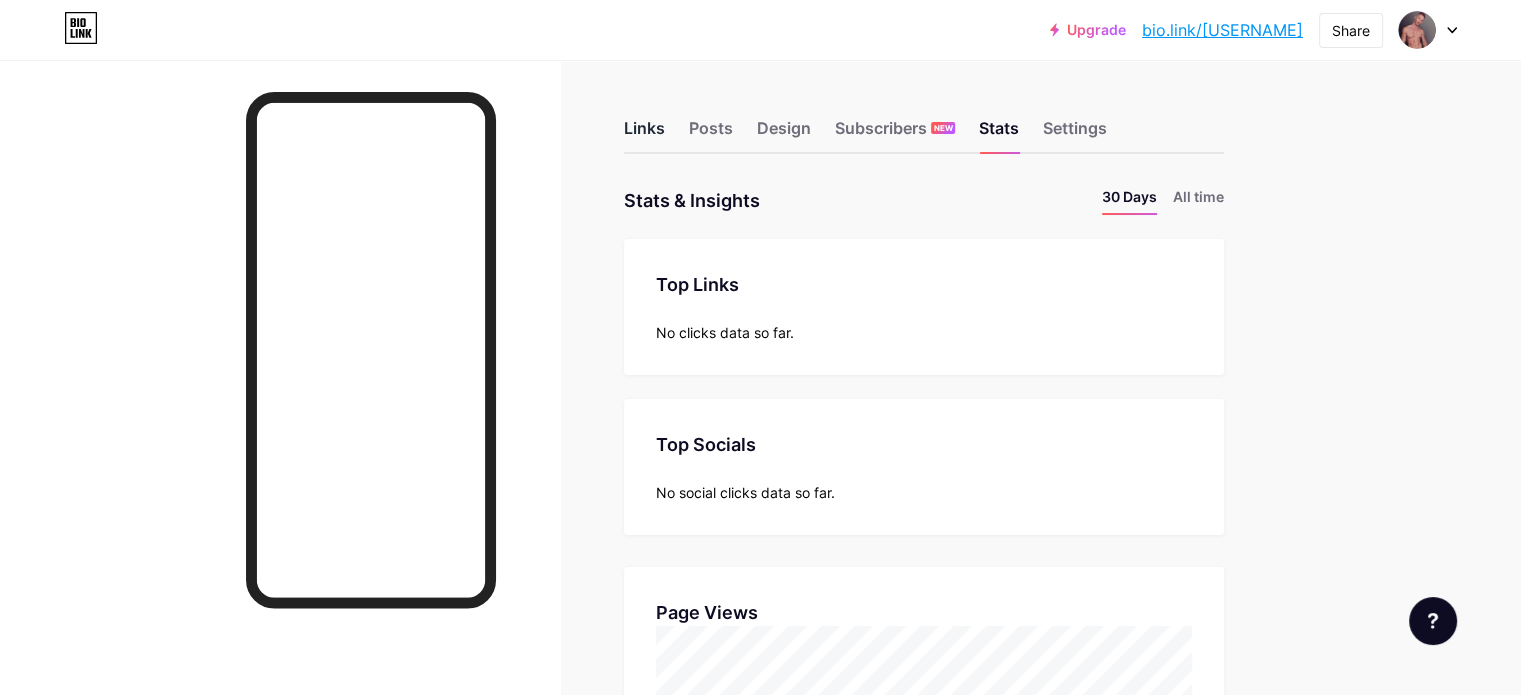 click on "Links" at bounding box center [644, 134] 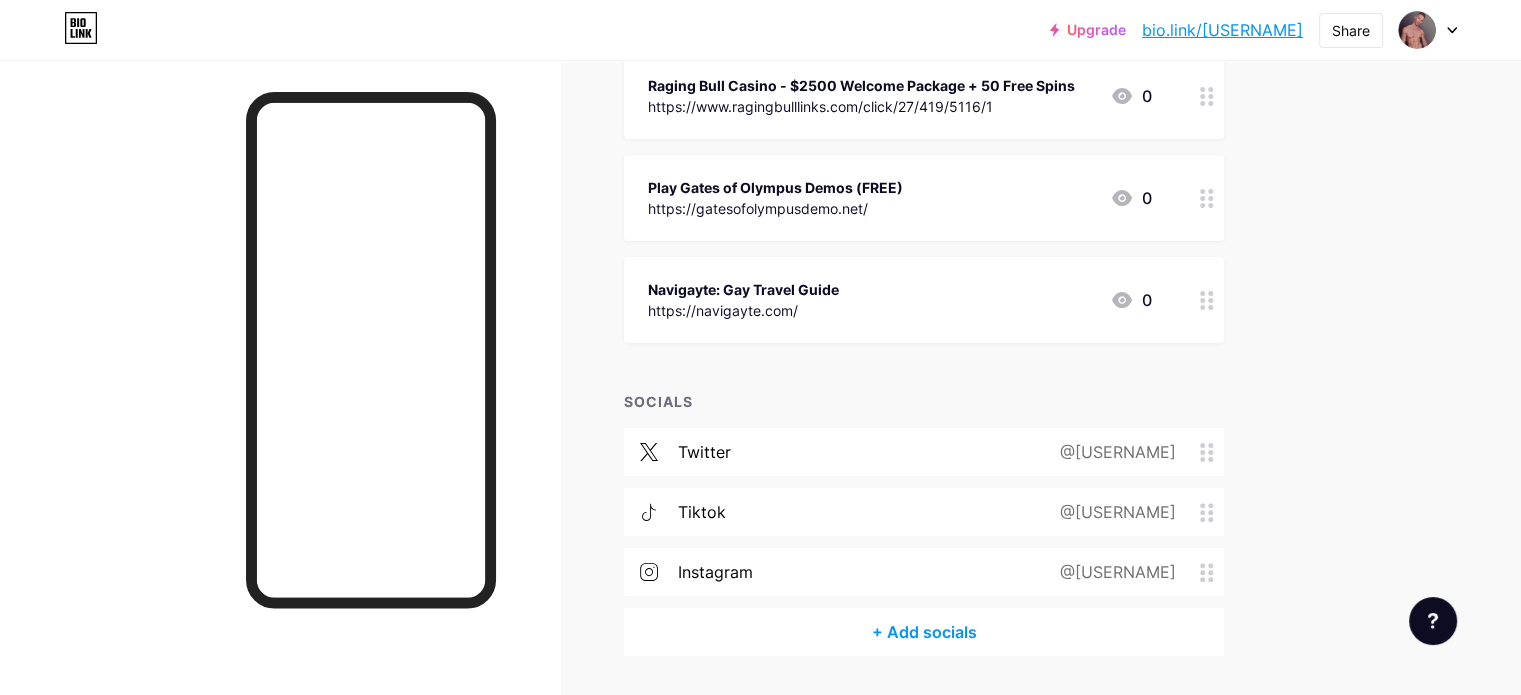 scroll, scrollTop: 525, scrollLeft: 0, axis: vertical 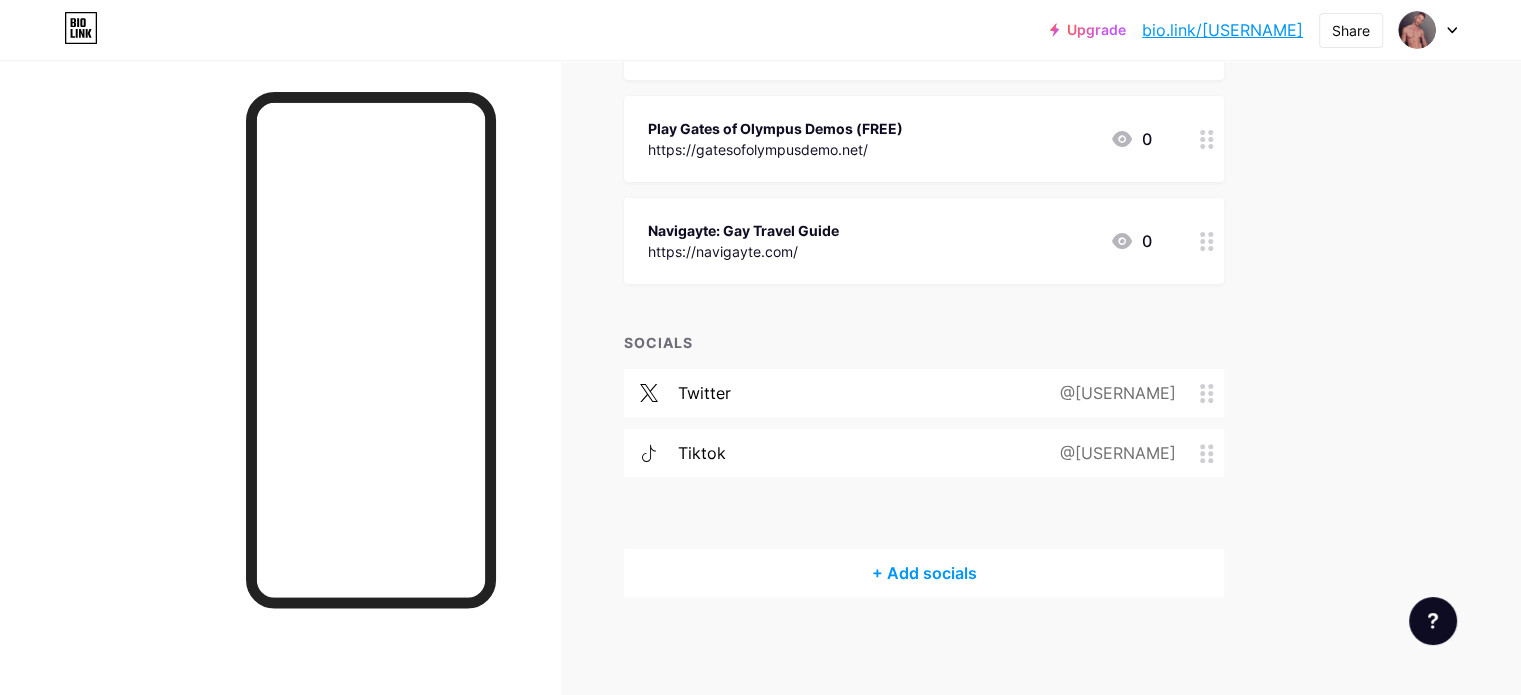 type 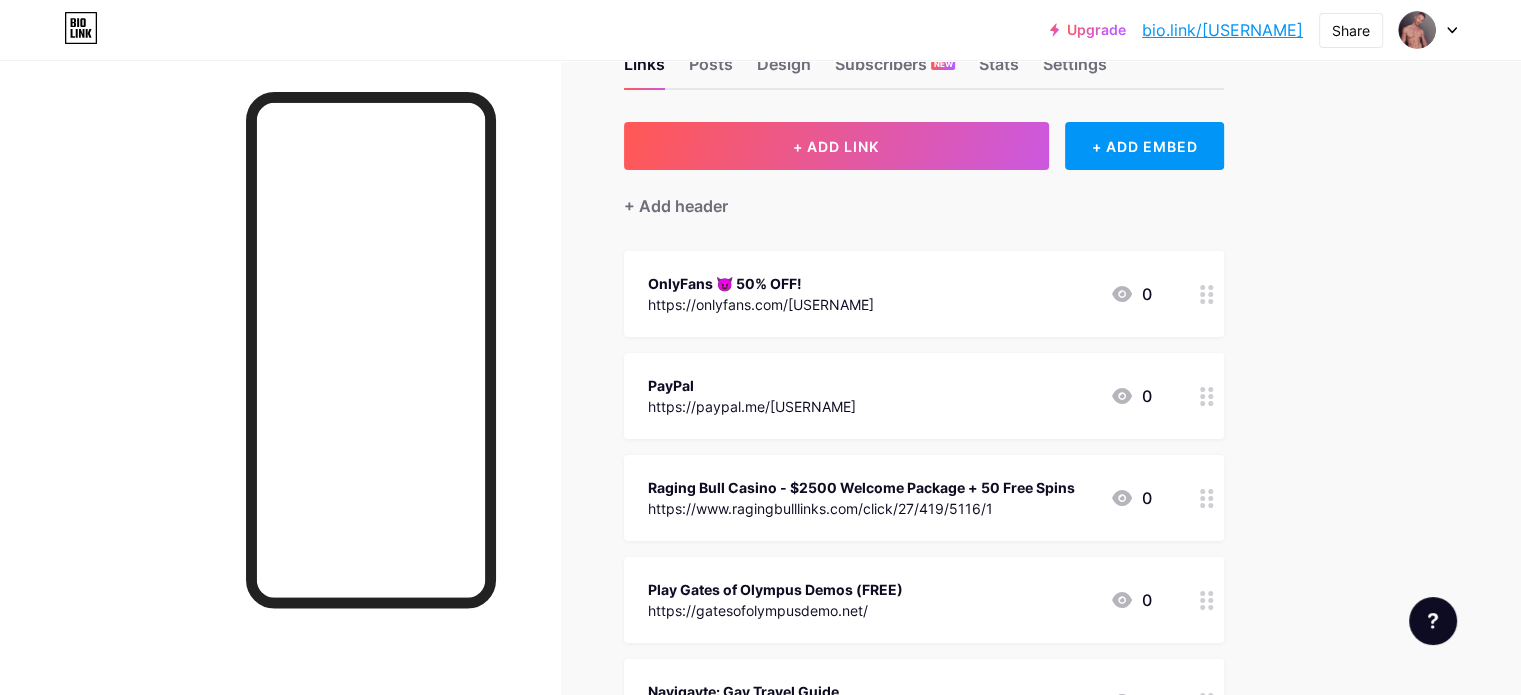 scroll, scrollTop: 0, scrollLeft: 0, axis: both 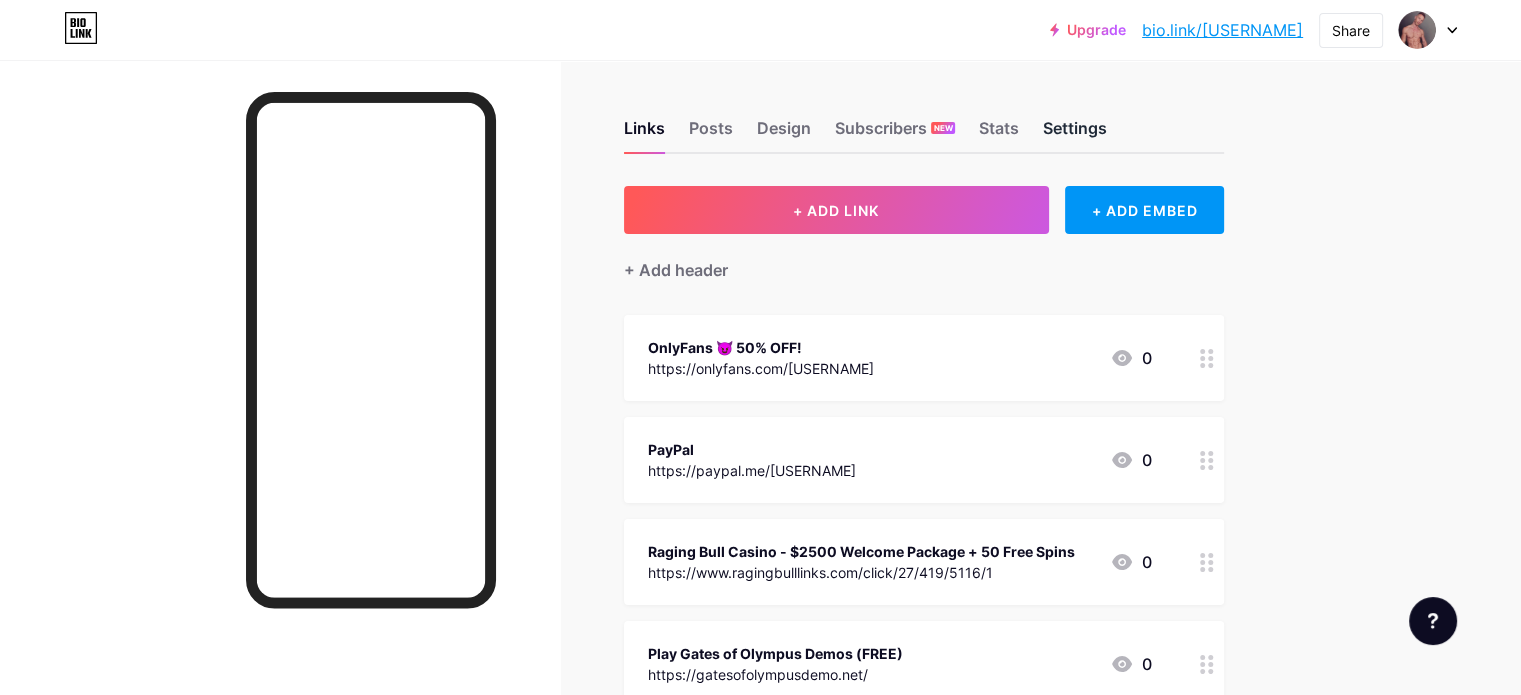 click on "Settings" at bounding box center [1075, 134] 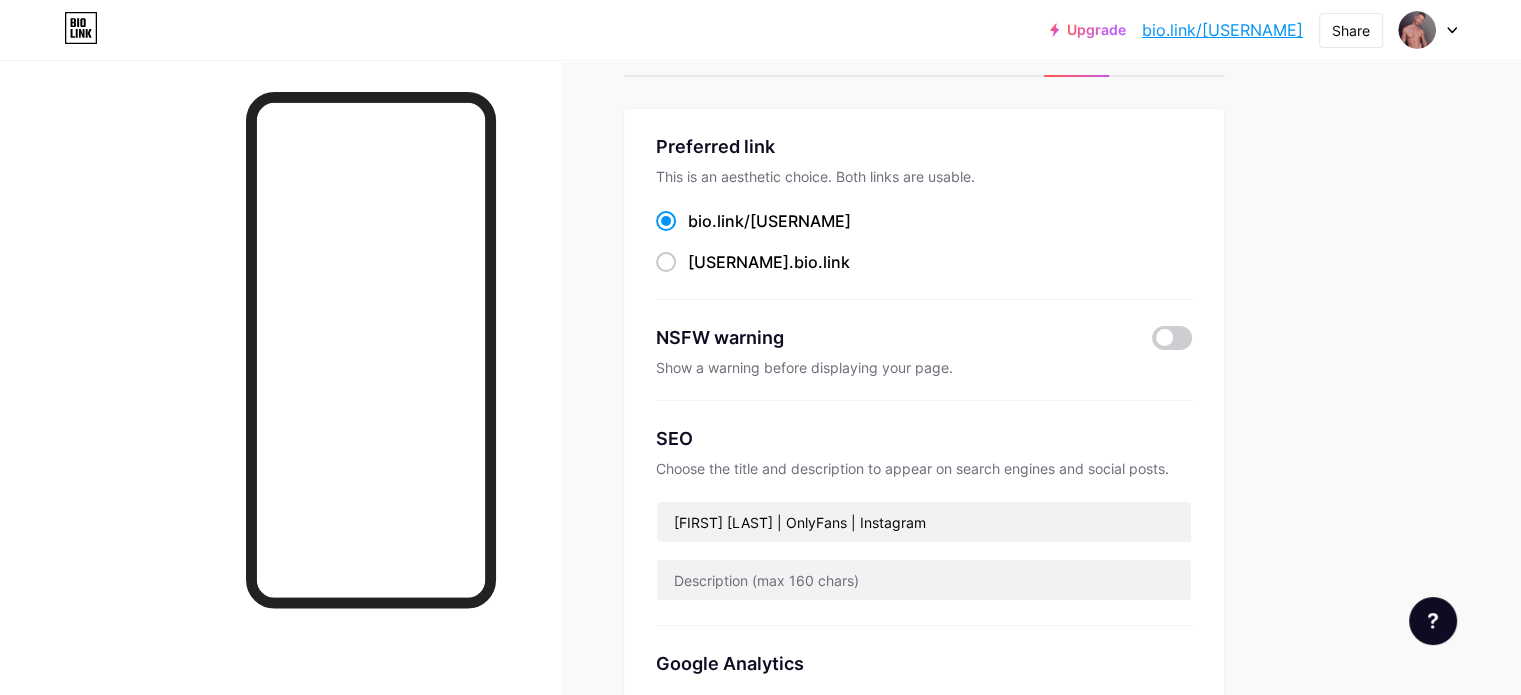 scroll, scrollTop: 200, scrollLeft: 0, axis: vertical 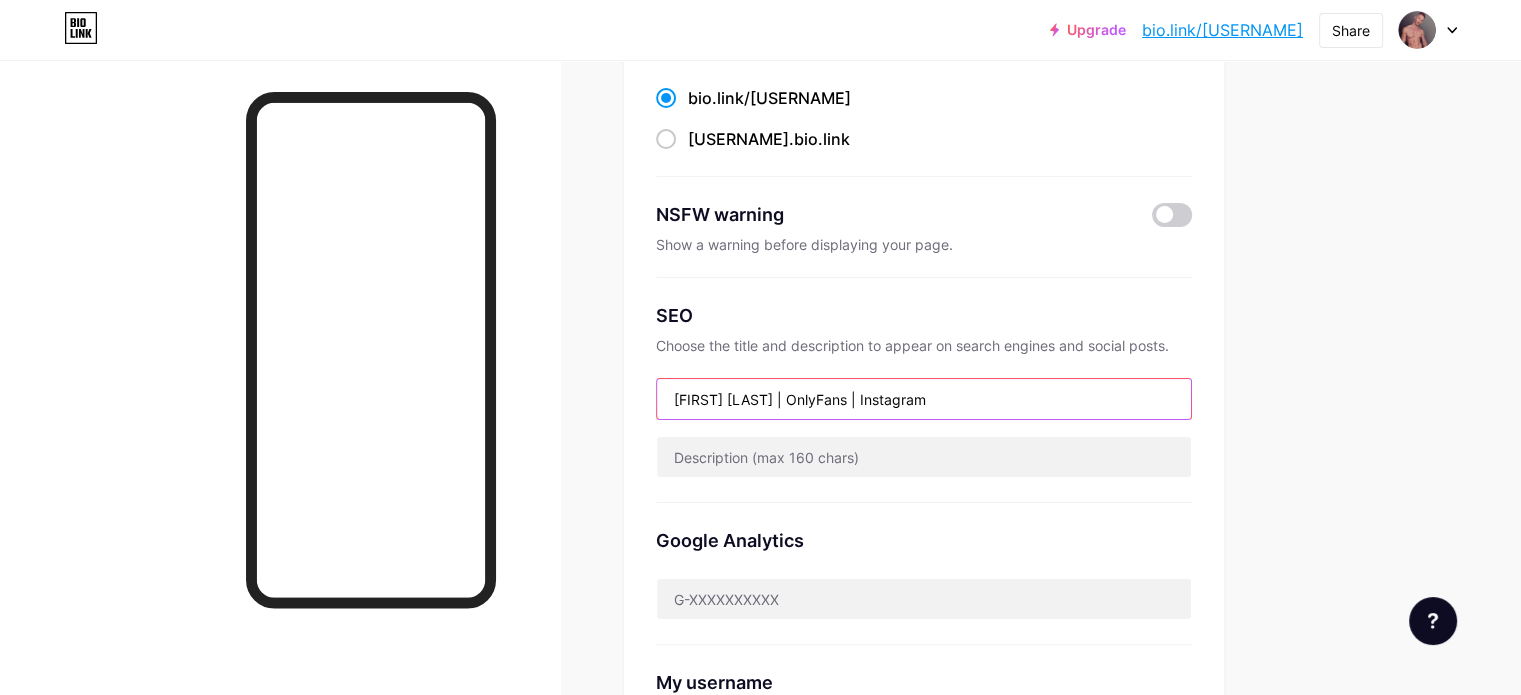 click on "Sir Charlie Links | OnlyFans | Instagram" at bounding box center (924, 399) 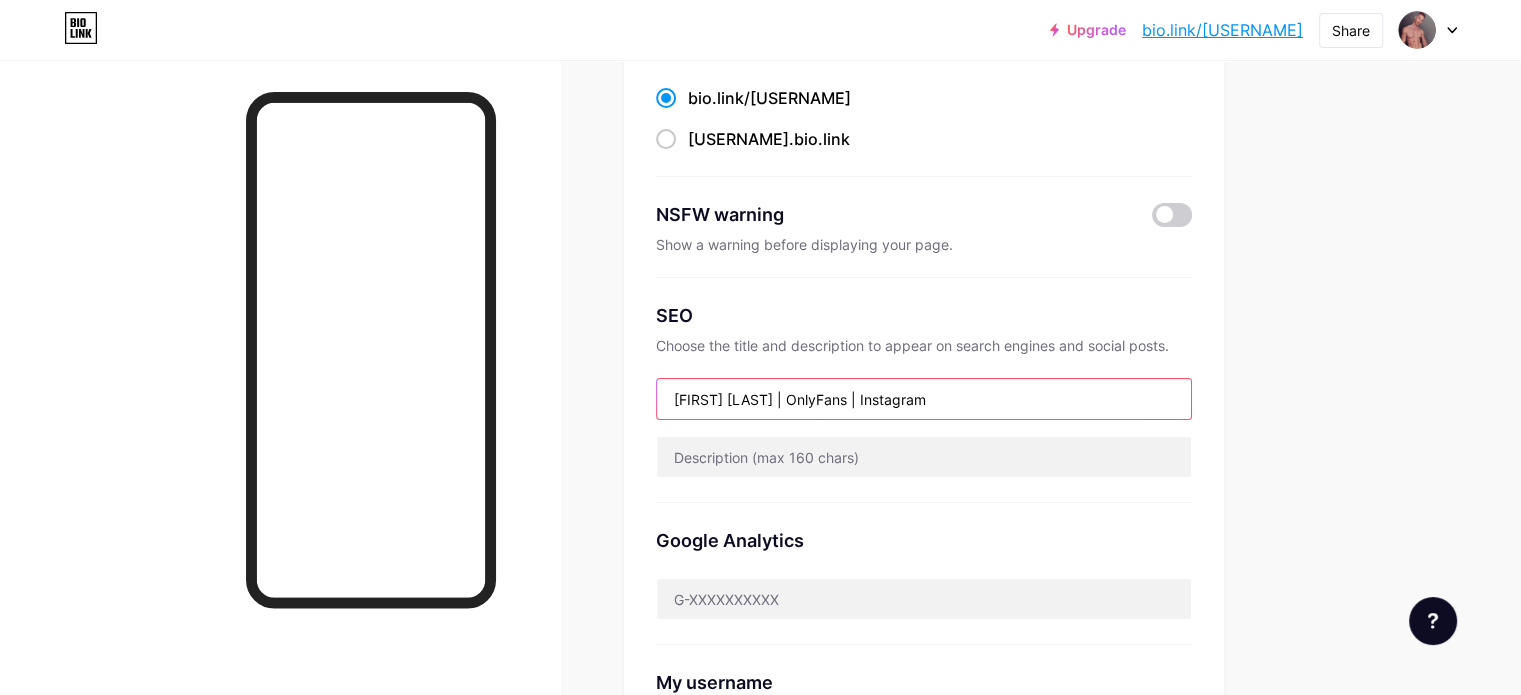 click on "Sir Charlie Links | OnlyFans | Instagram" at bounding box center (924, 399) 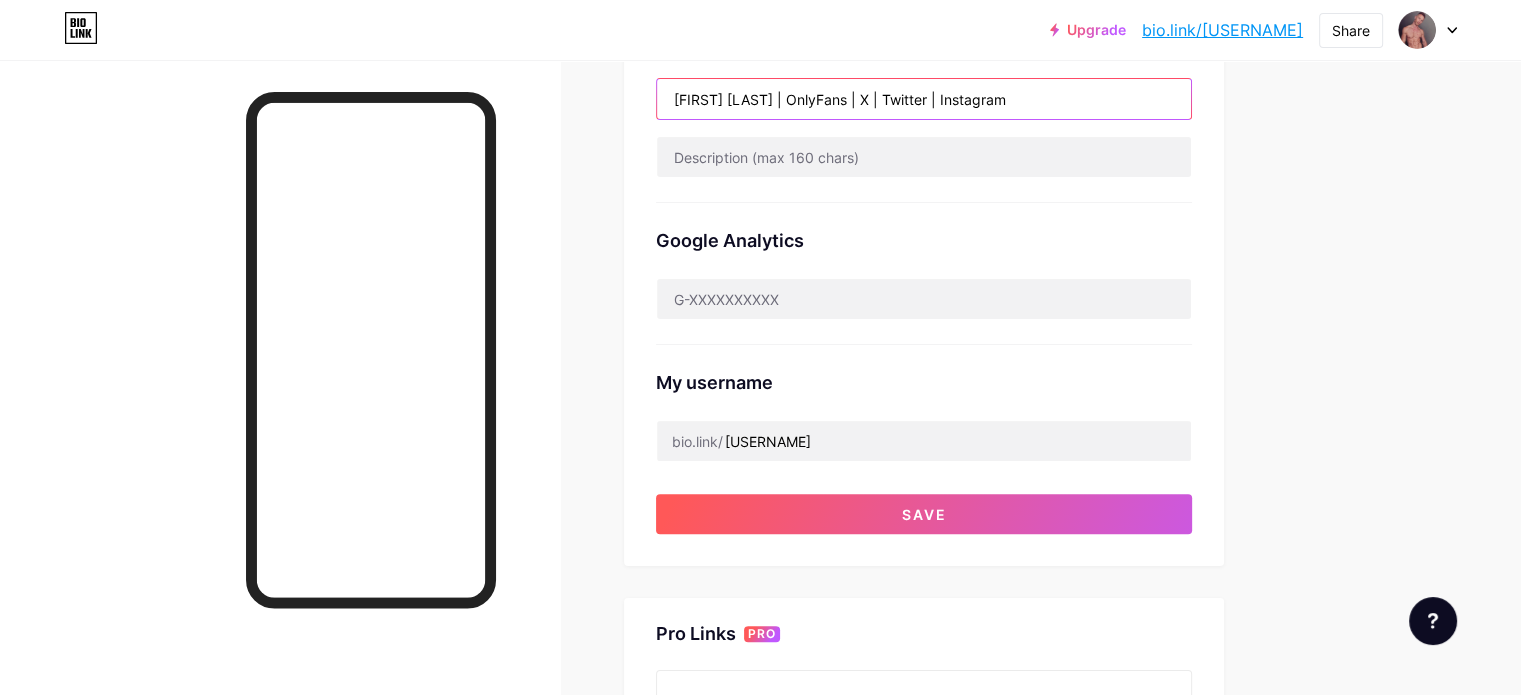 scroll, scrollTop: 600, scrollLeft: 0, axis: vertical 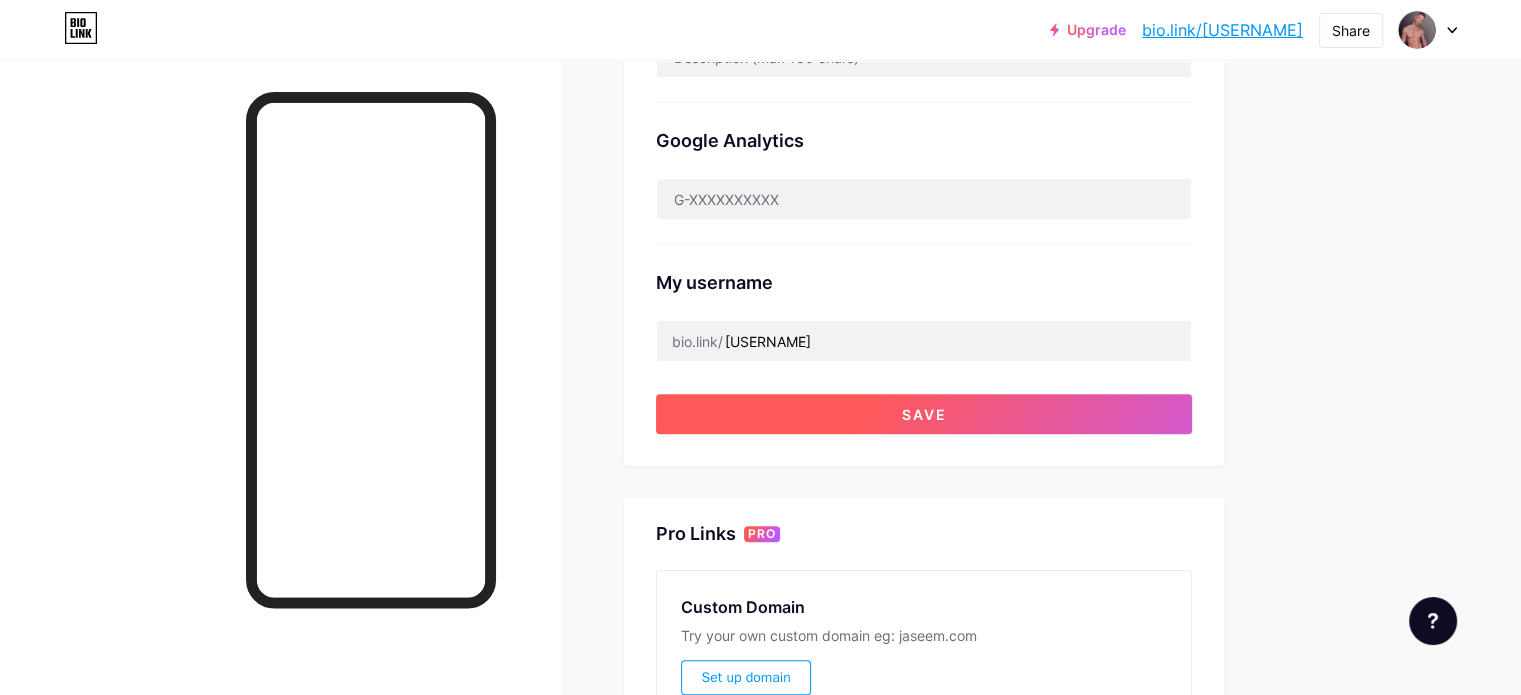 type on "Sir Charlie Links | OnlyFans | X | Twitter | Instagram" 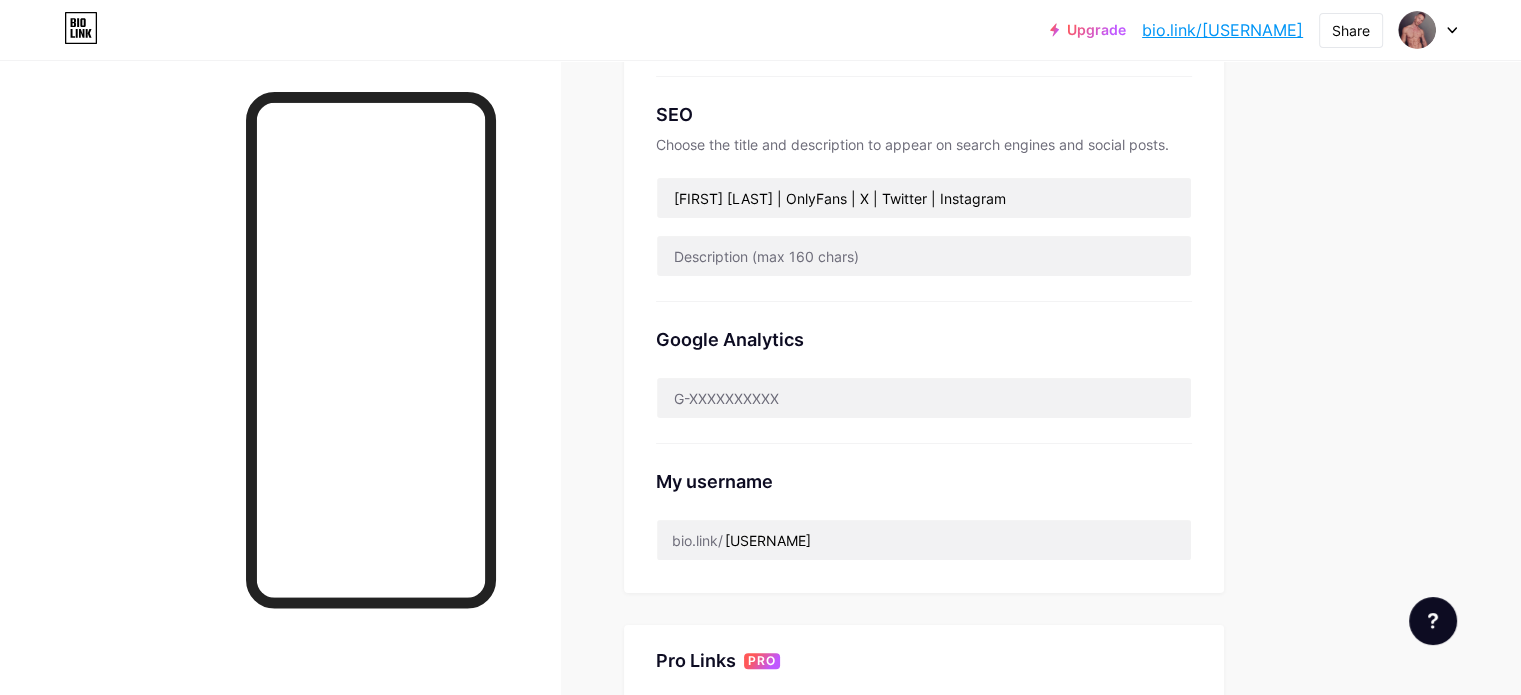 scroll, scrollTop: 0, scrollLeft: 0, axis: both 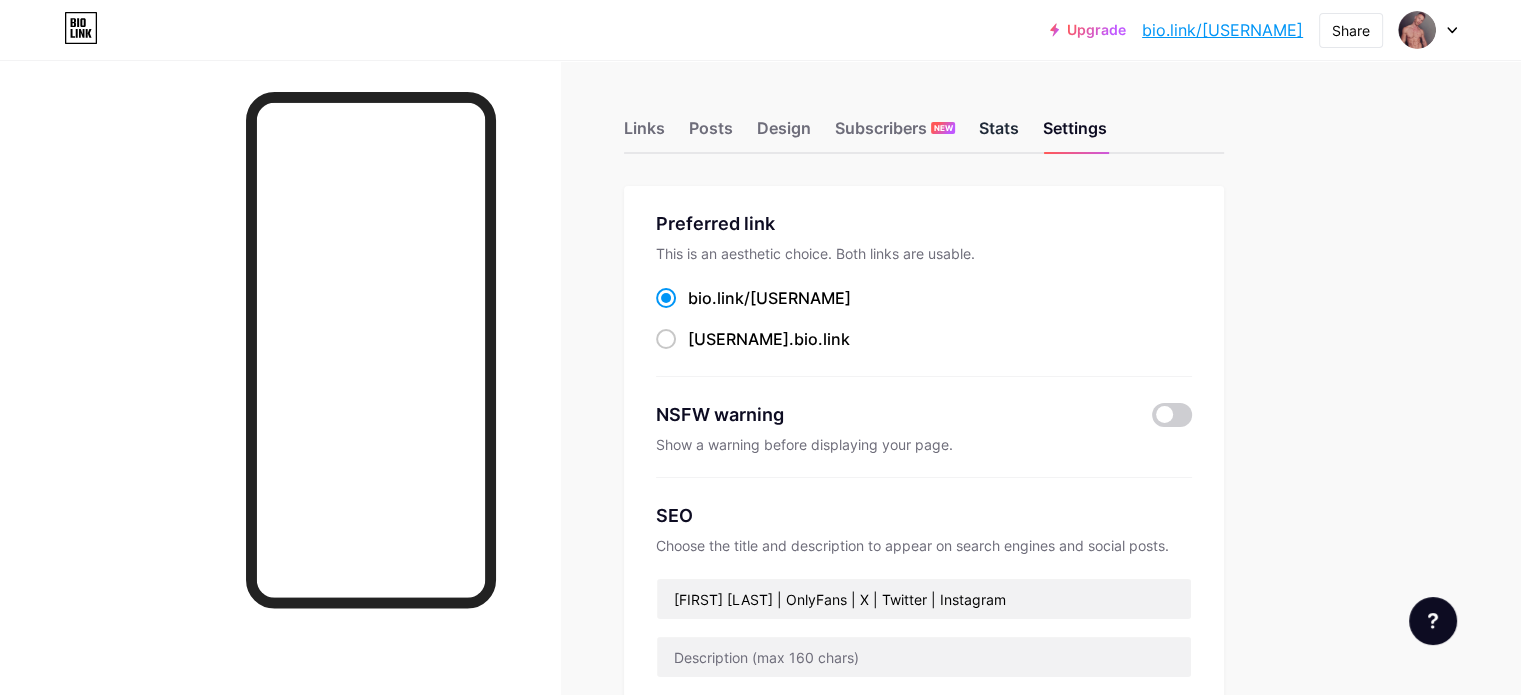 click on "Stats" at bounding box center (999, 134) 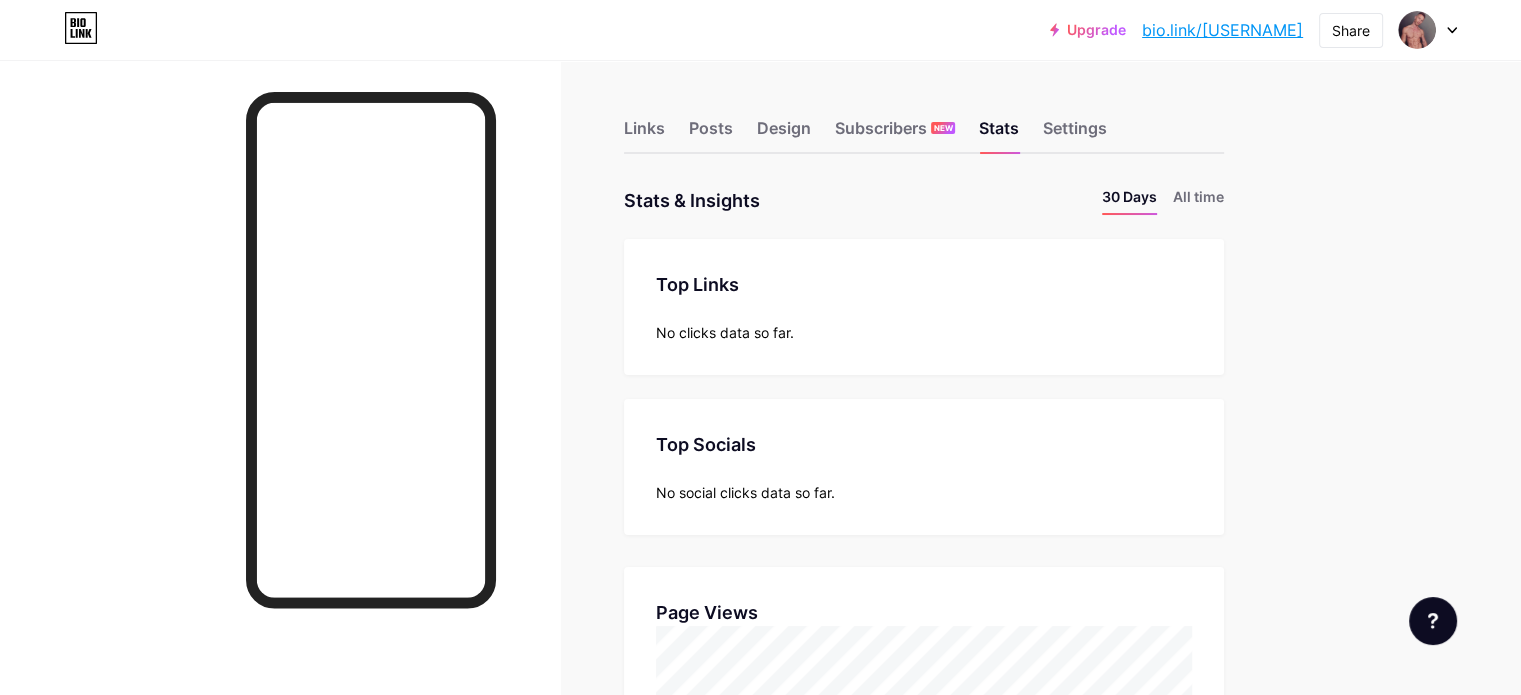 scroll, scrollTop: 999304, scrollLeft: 998479, axis: both 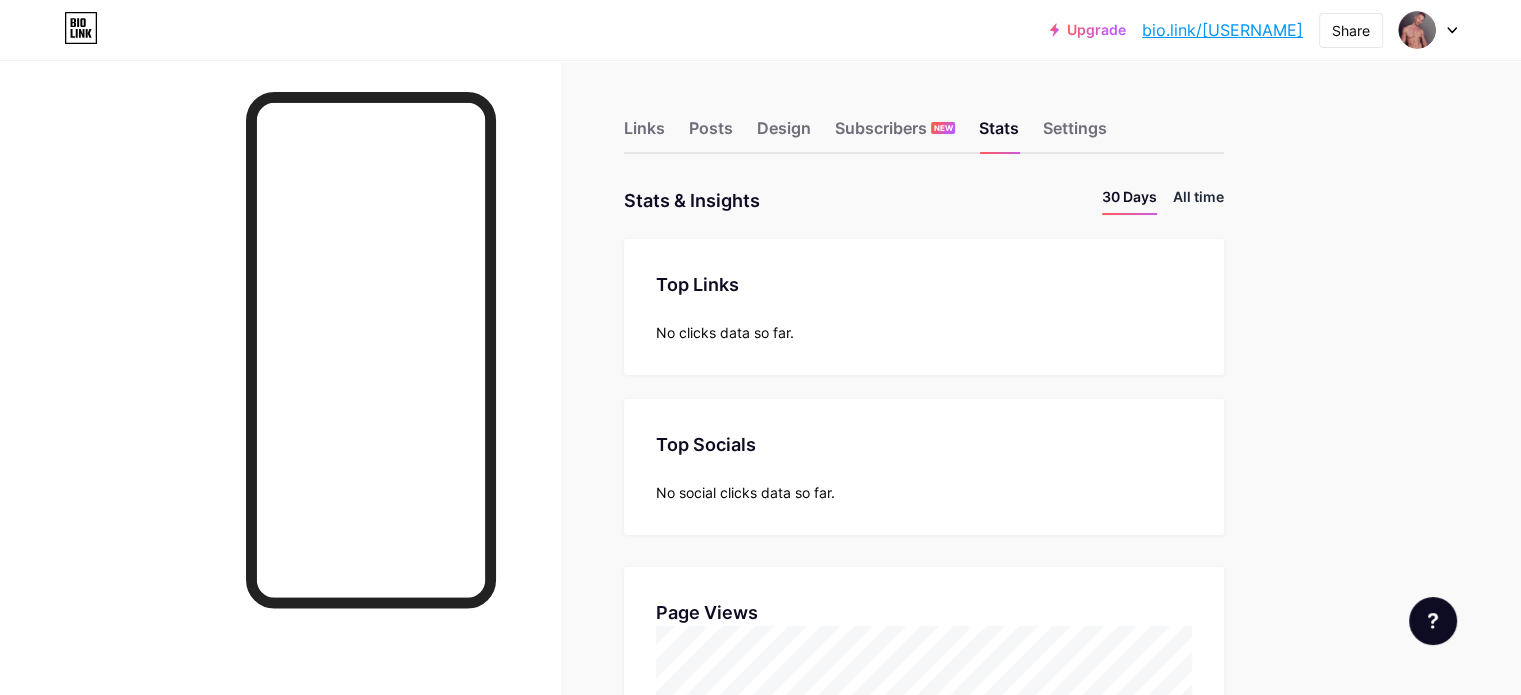 click on "All
time" at bounding box center [1198, 200] 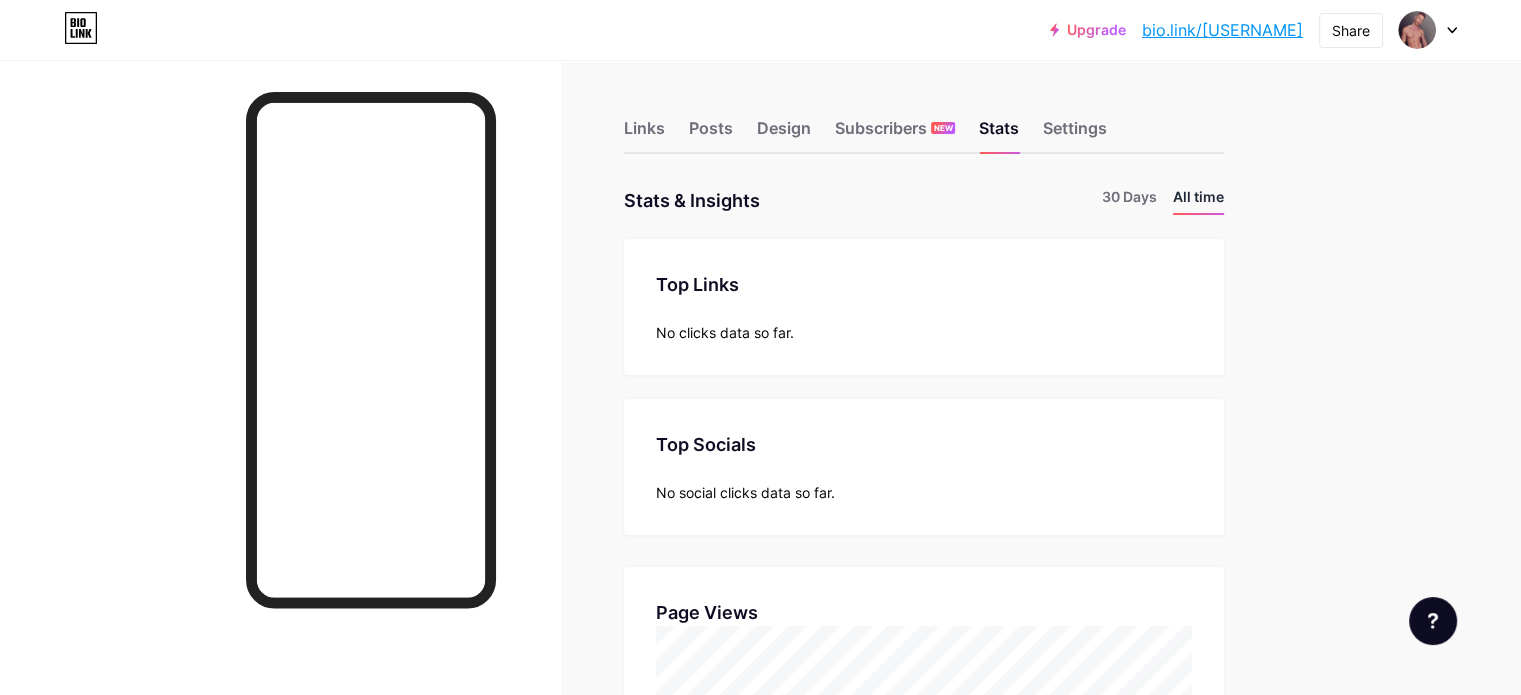 scroll, scrollTop: 999304, scrollLeft: 998479, axis: both 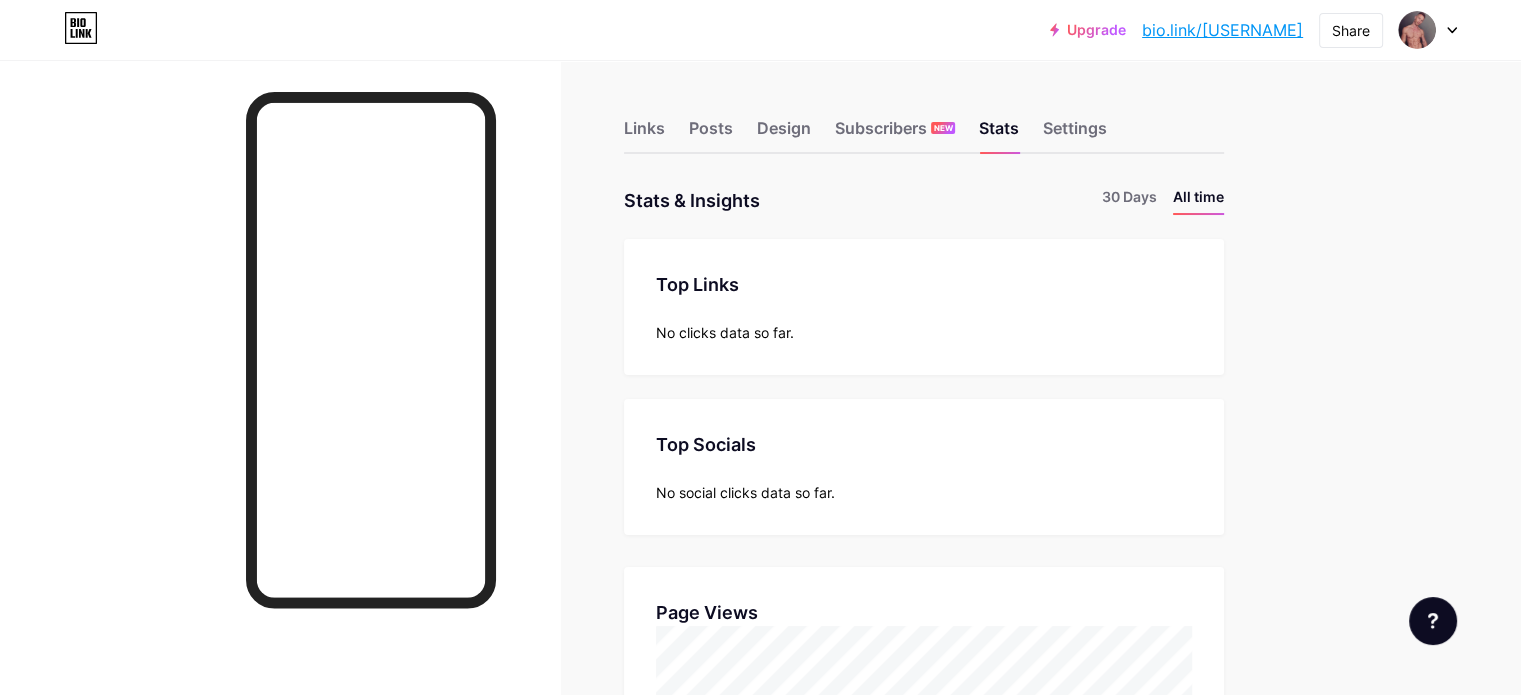 click on "30 Days
All
time" at bounding box center (1155, 200) 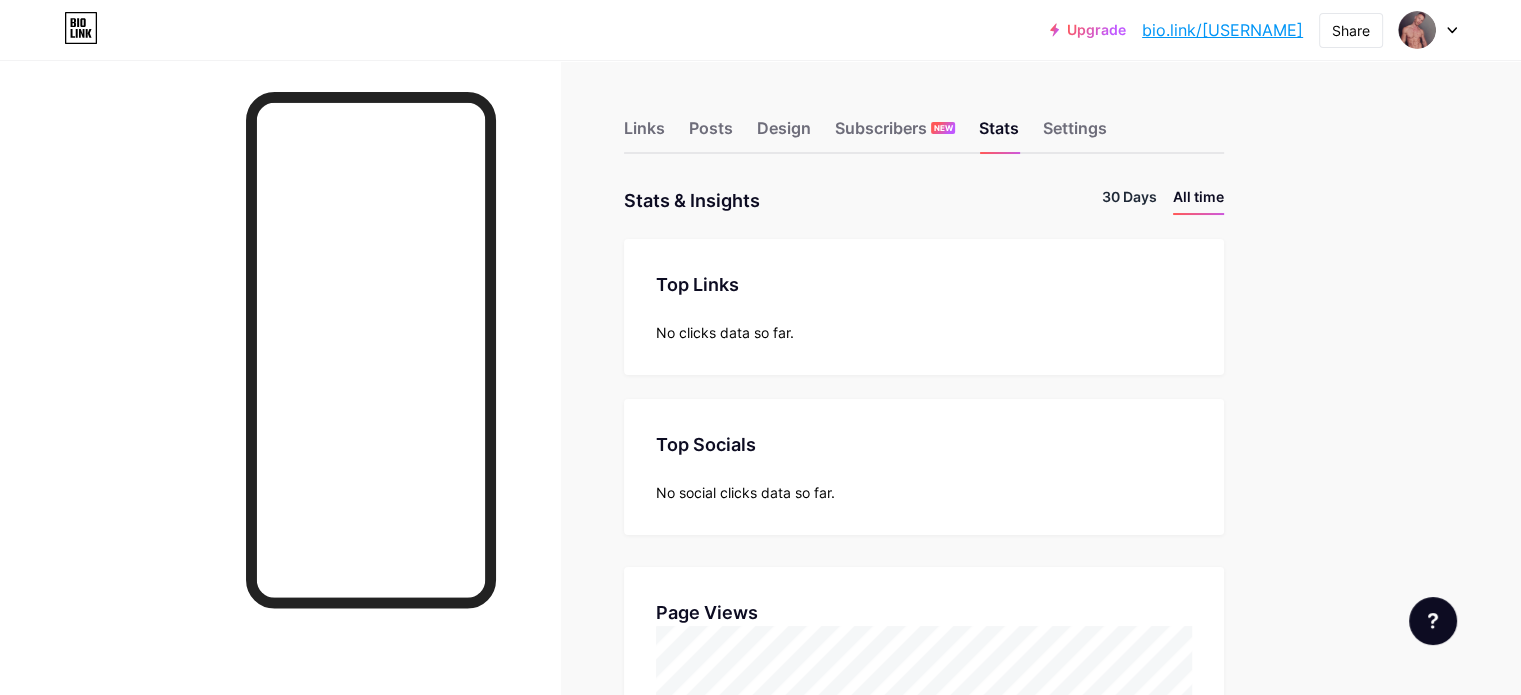 click on "30 Days" at bounding box center [1129, 200] 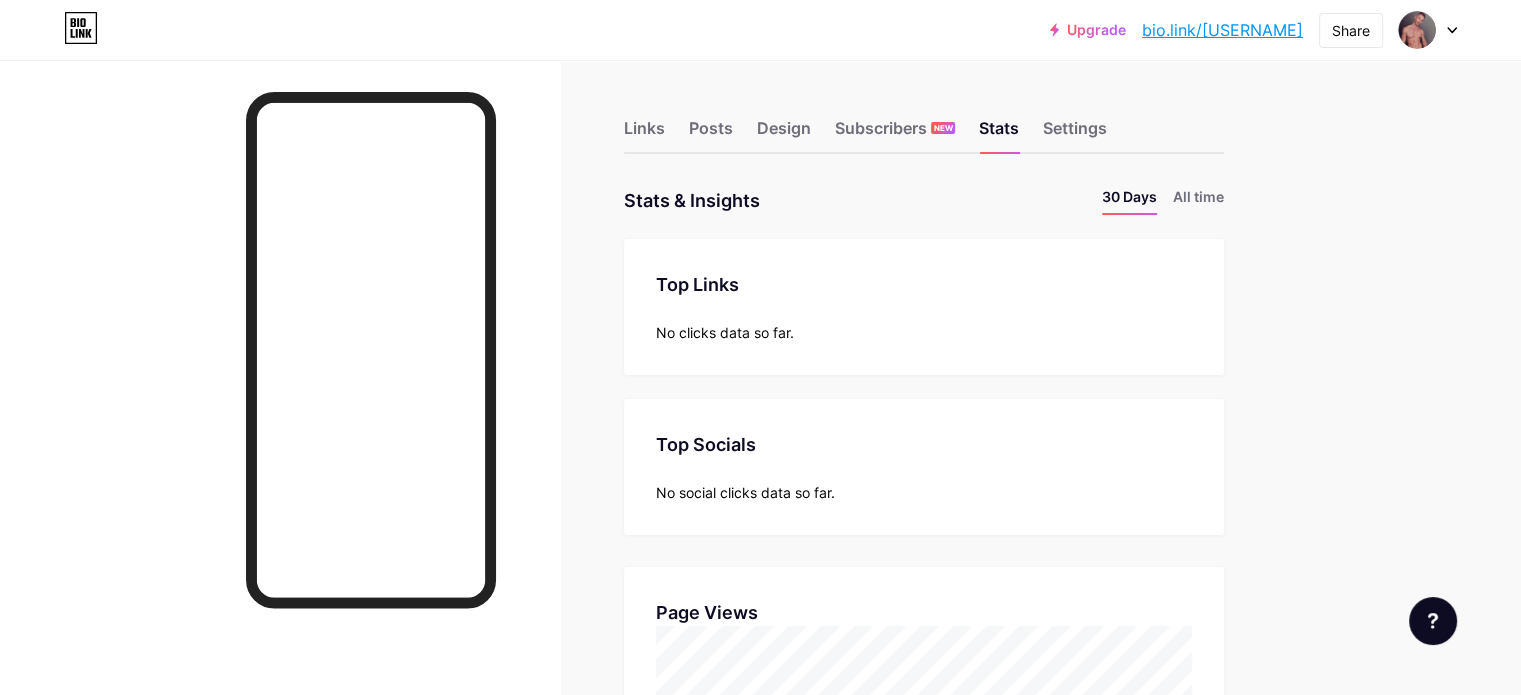 scroll, scrollTop: 999304, scrollLeft: 998479, axis: both 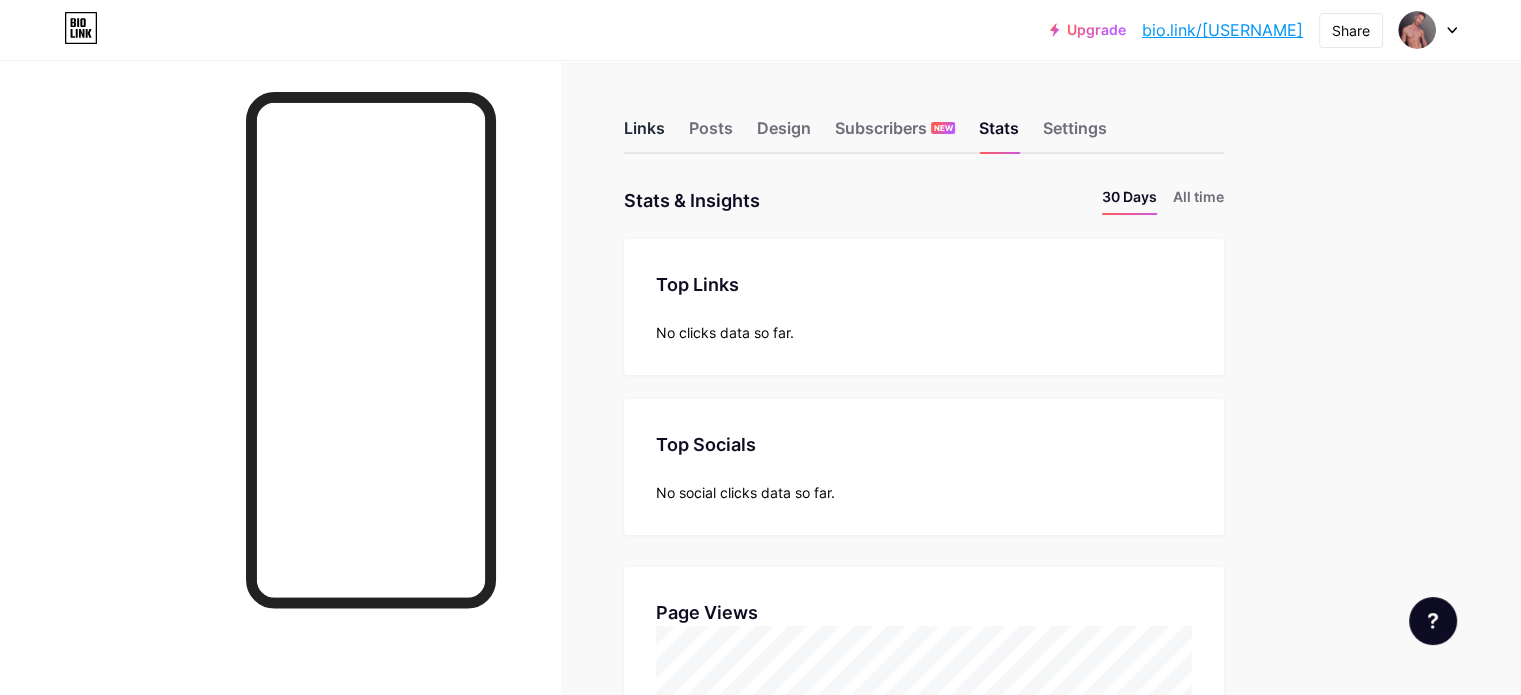 click on "Links" at bounding box center [644, 134] 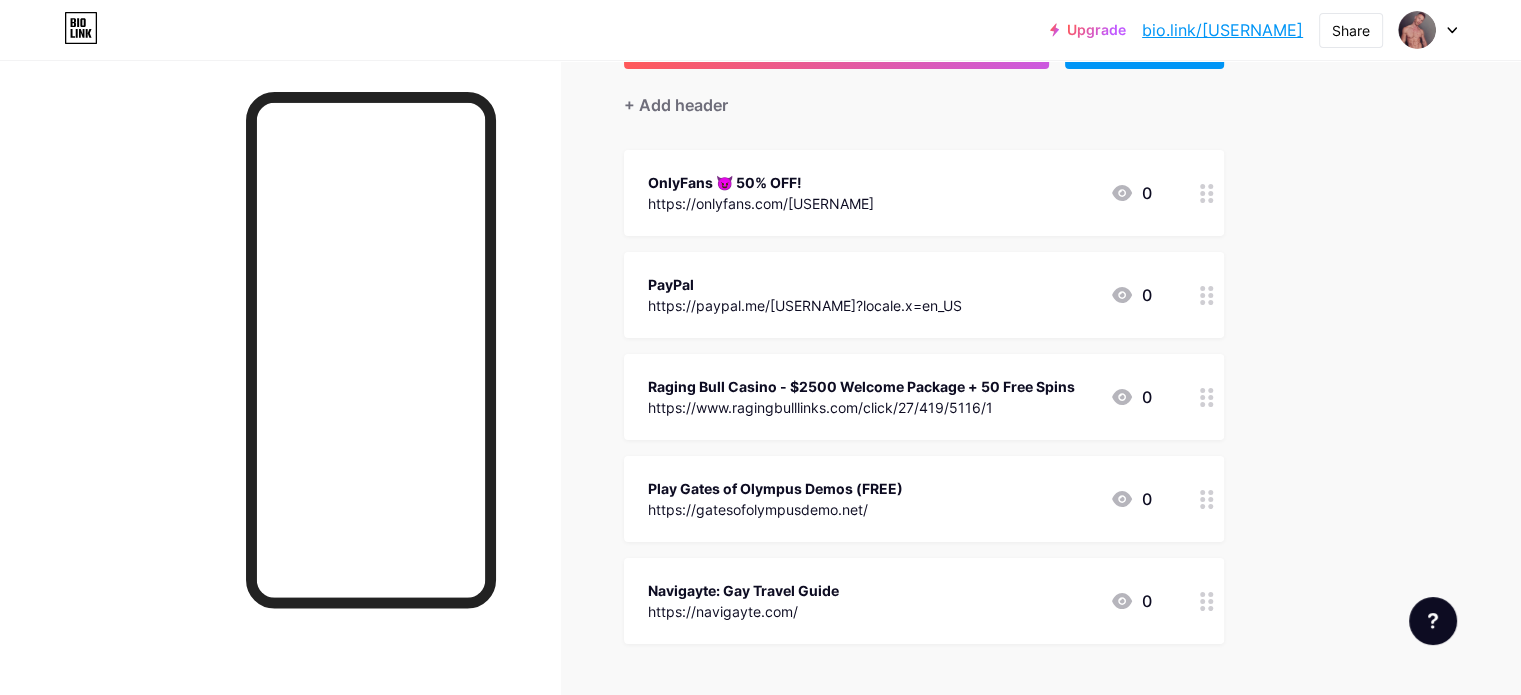 scroll, scrollTop: 0, scrollLeft: 0, axis: both 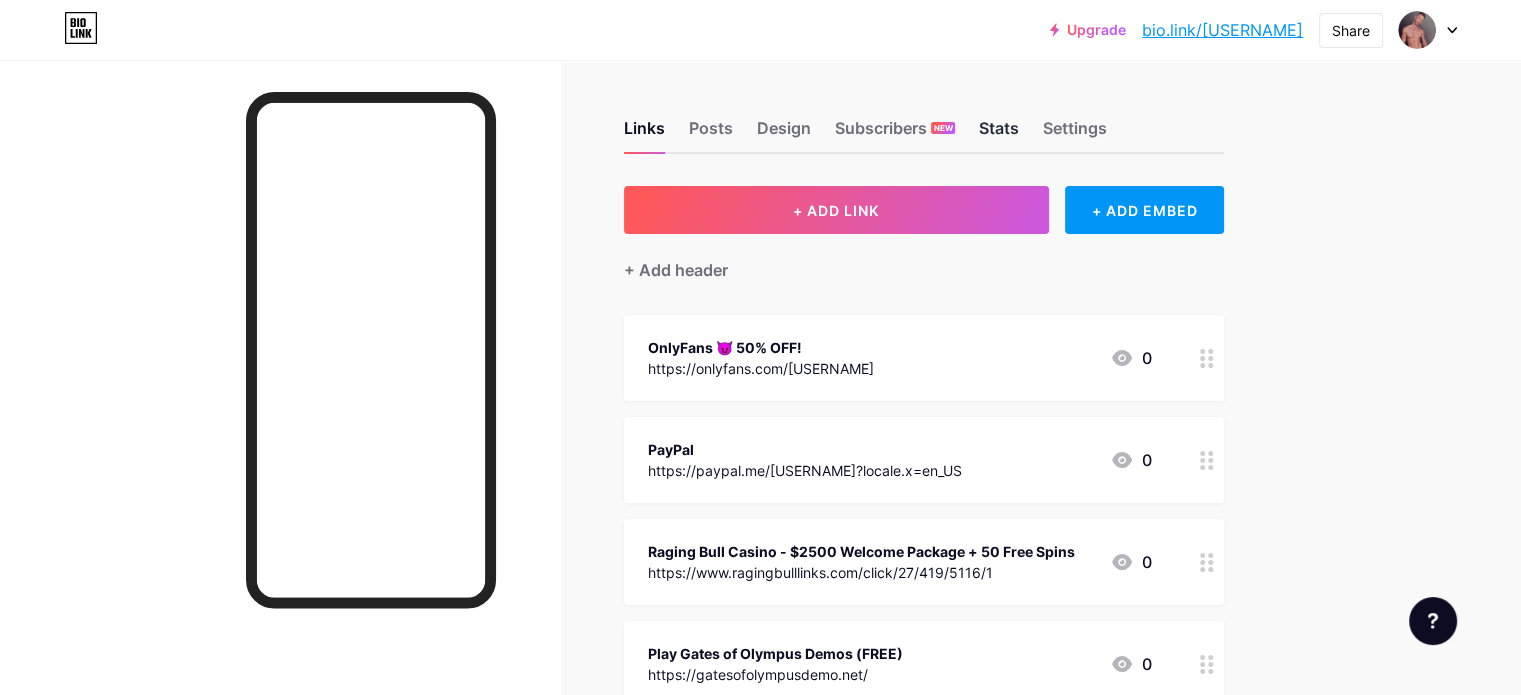 click on "Stats" at bounding box center [999, 134] 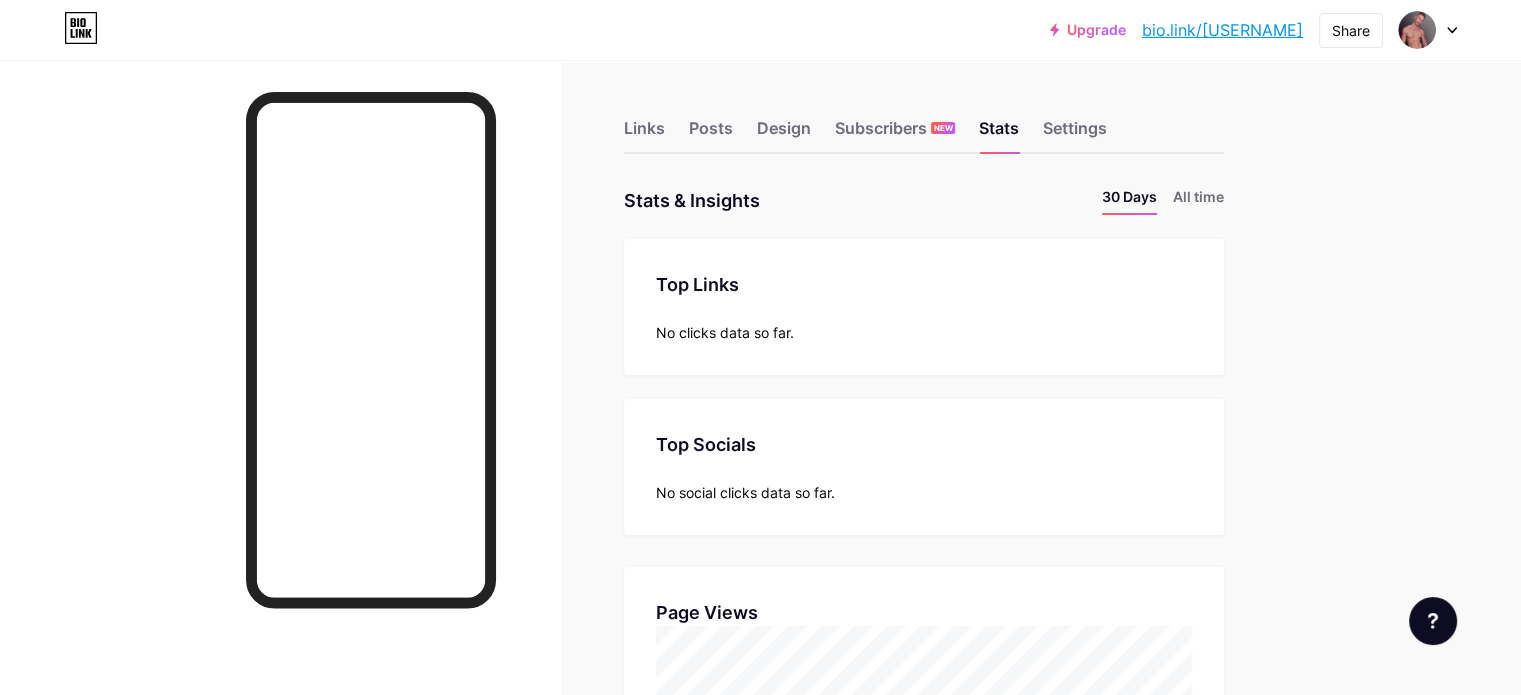 scroll, scrollTop: 999304, scrollLeft: 998479, axis: both 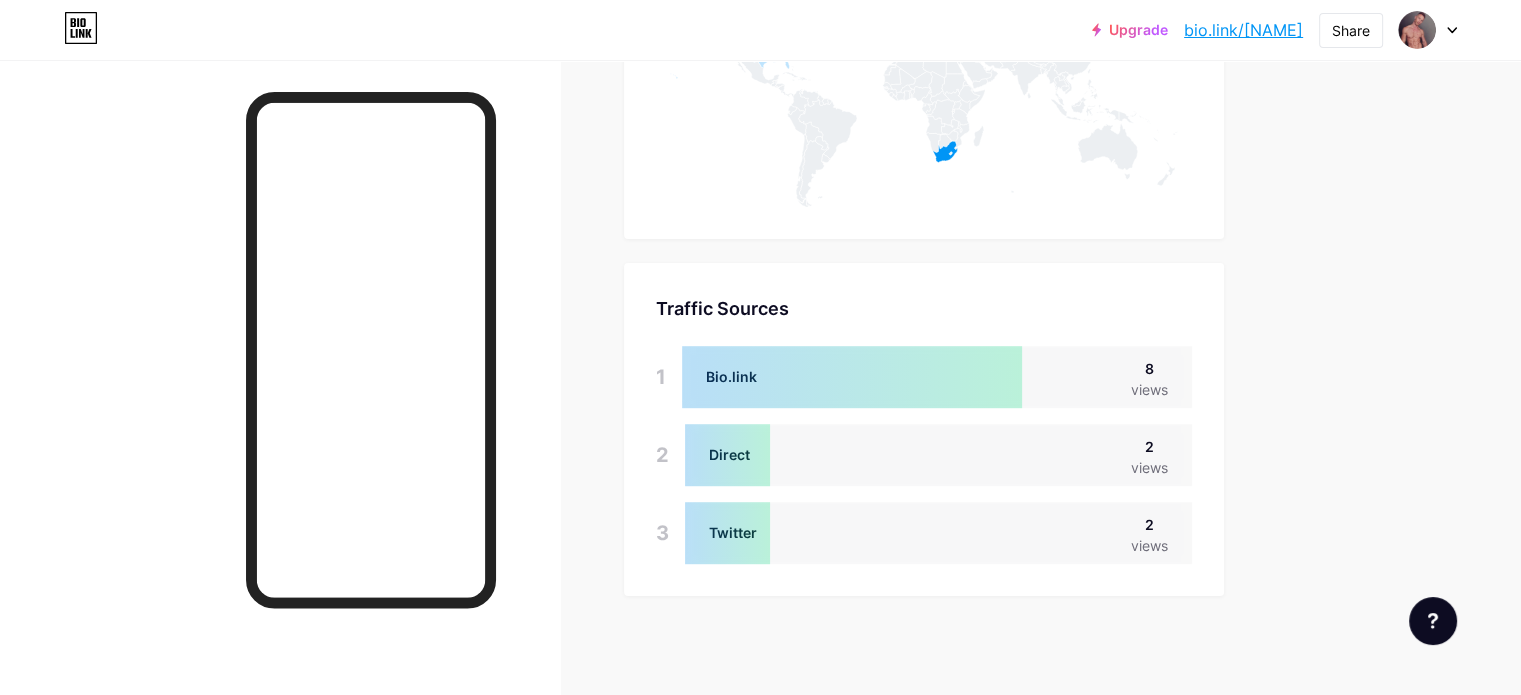 click on "Bio.link   8   views" at bounding box center [937, 377] 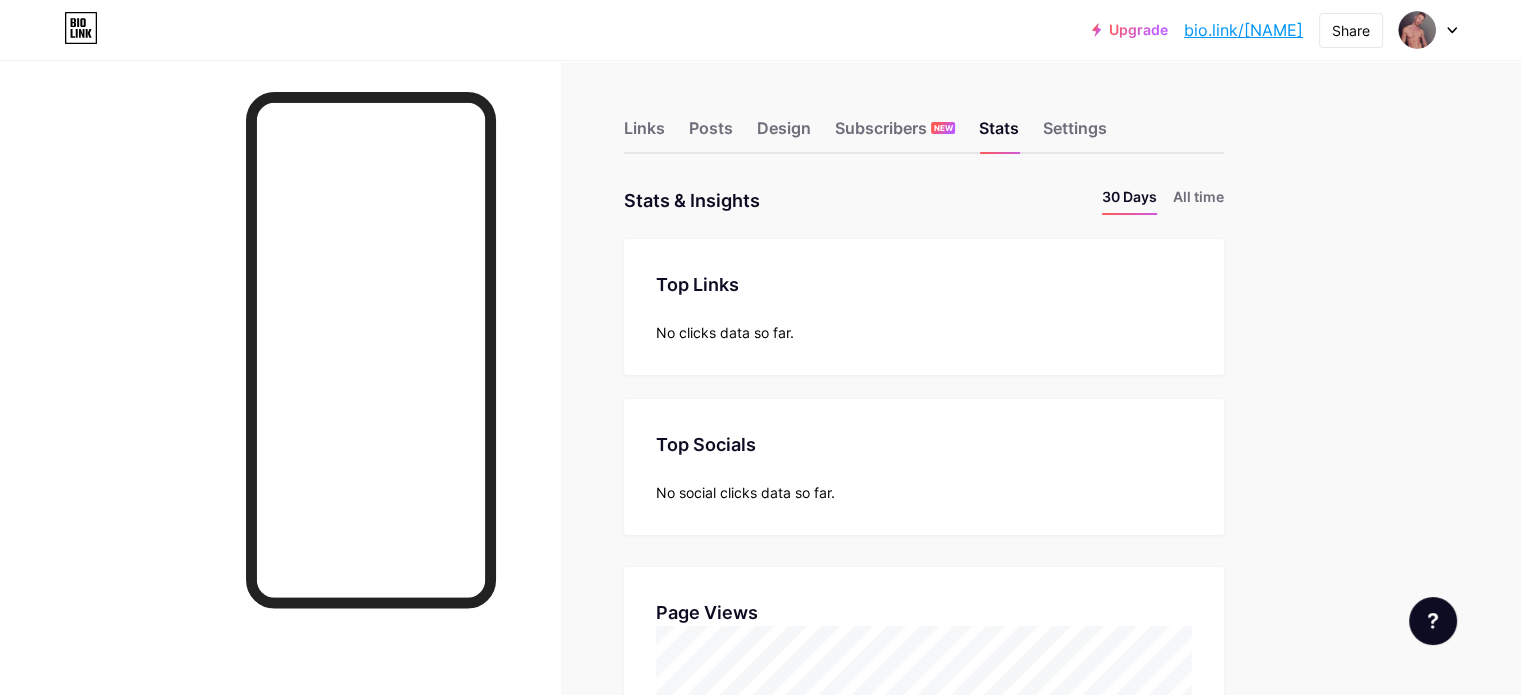 scroll, scrollTop: 0, scrollLeft: 0, axis: both 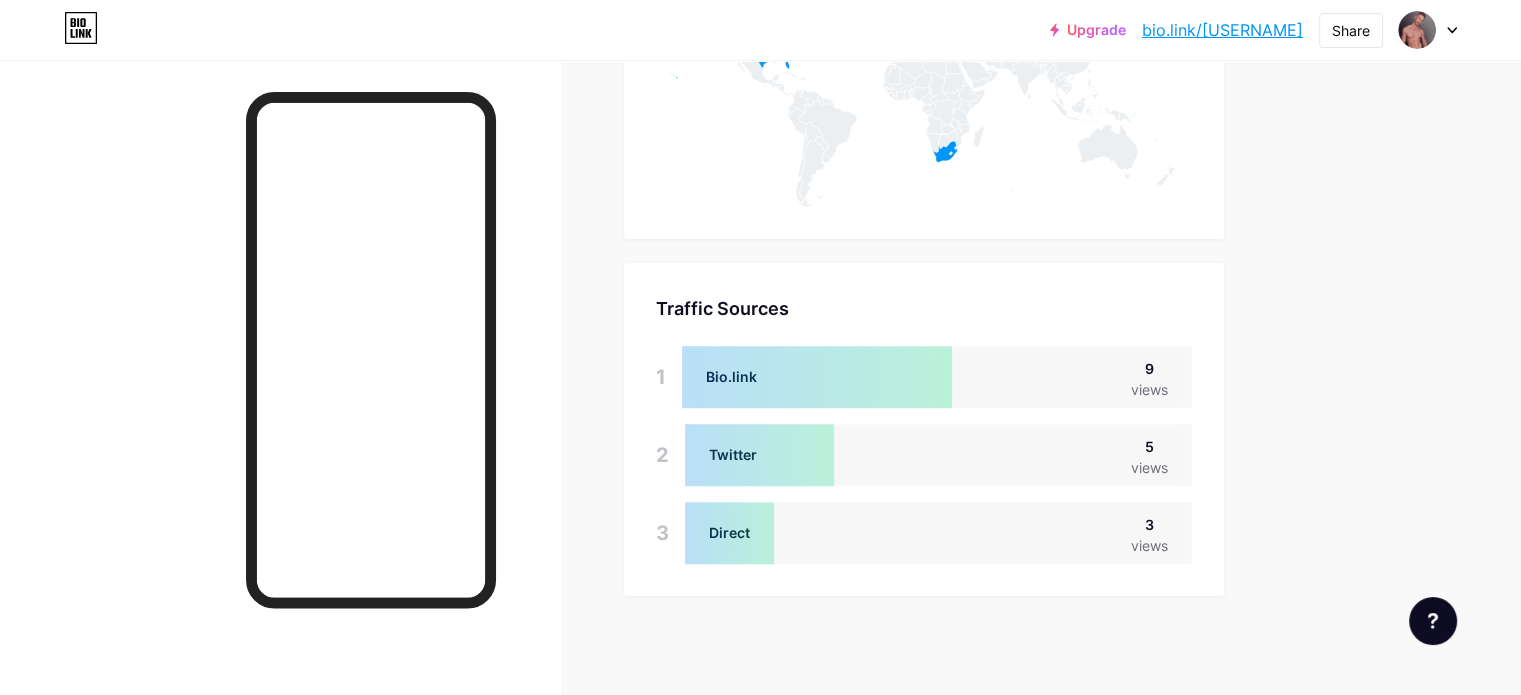 click on "Links
Posts
Design
Subscribers
NEW
Stats
Settings     Stats & Insights   Page Stats   30 Days
All
time
Top Links   Links   1   OnlyFans 😈 50% OFF!   https://onlyfans.com/sir_charlie   2   clicks   2   PayPal   https://paypal.me/charlbinneman?locale.x=en_US   1   click     Top Socials   Top Socials   1   Twitter   https://twitter.com/SirCharlieXXX   1   click     Page Views   Page Views     Location   Location
Views
0   Traffic Sources   Traffic Sources   1
Bio.link   9   views   2
Twitter   5   views   3
Direct   3" at bounding box center (654, -288) 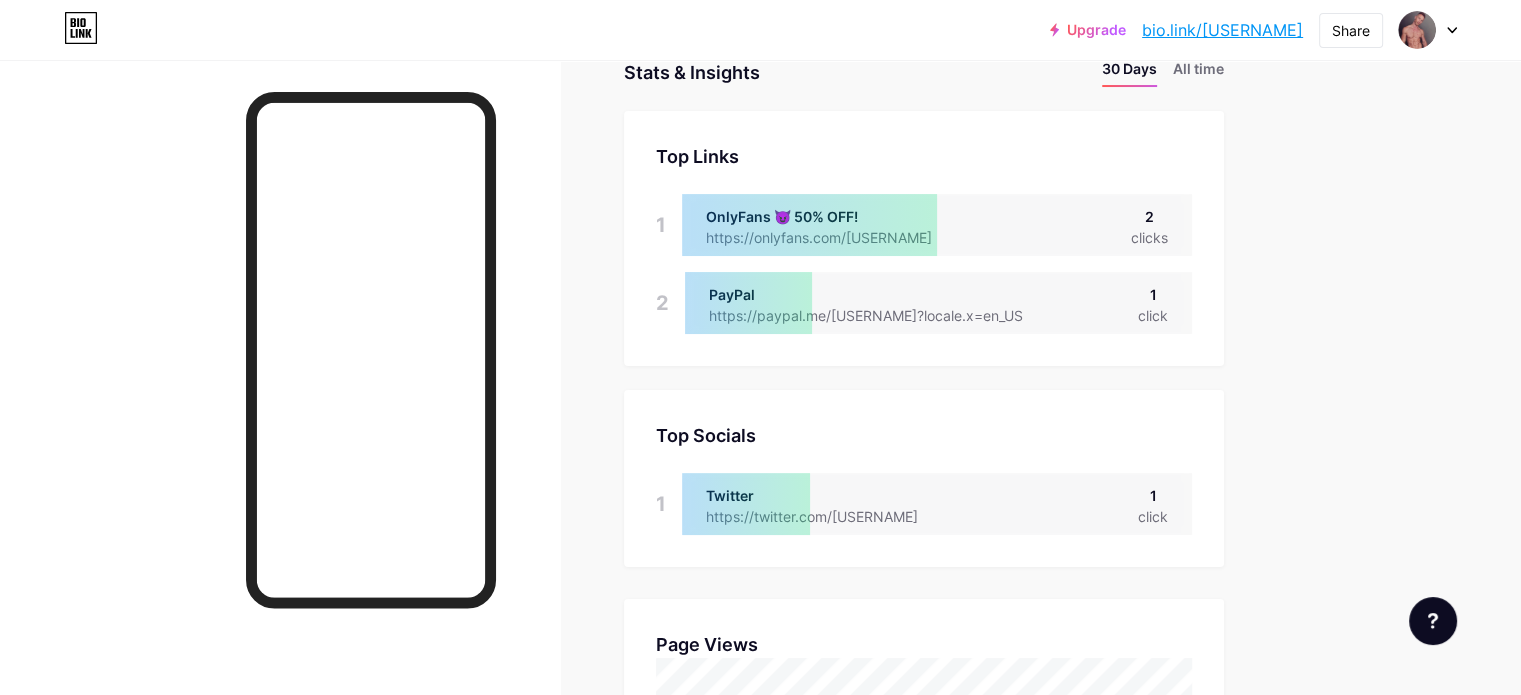 scroll, scrollTop: 32, scrollLeft: 0, axis: vertical 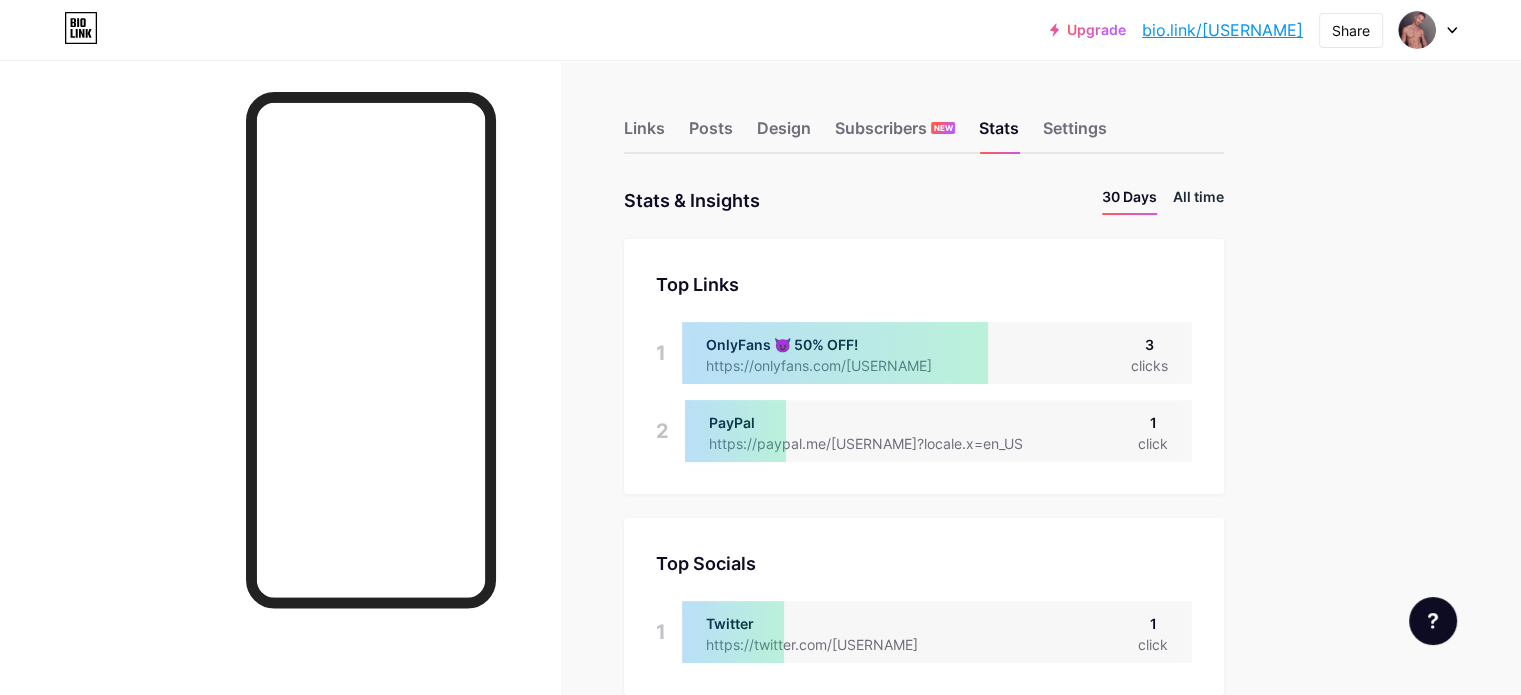 click on "All
time" at bounding box center (1198, 200) 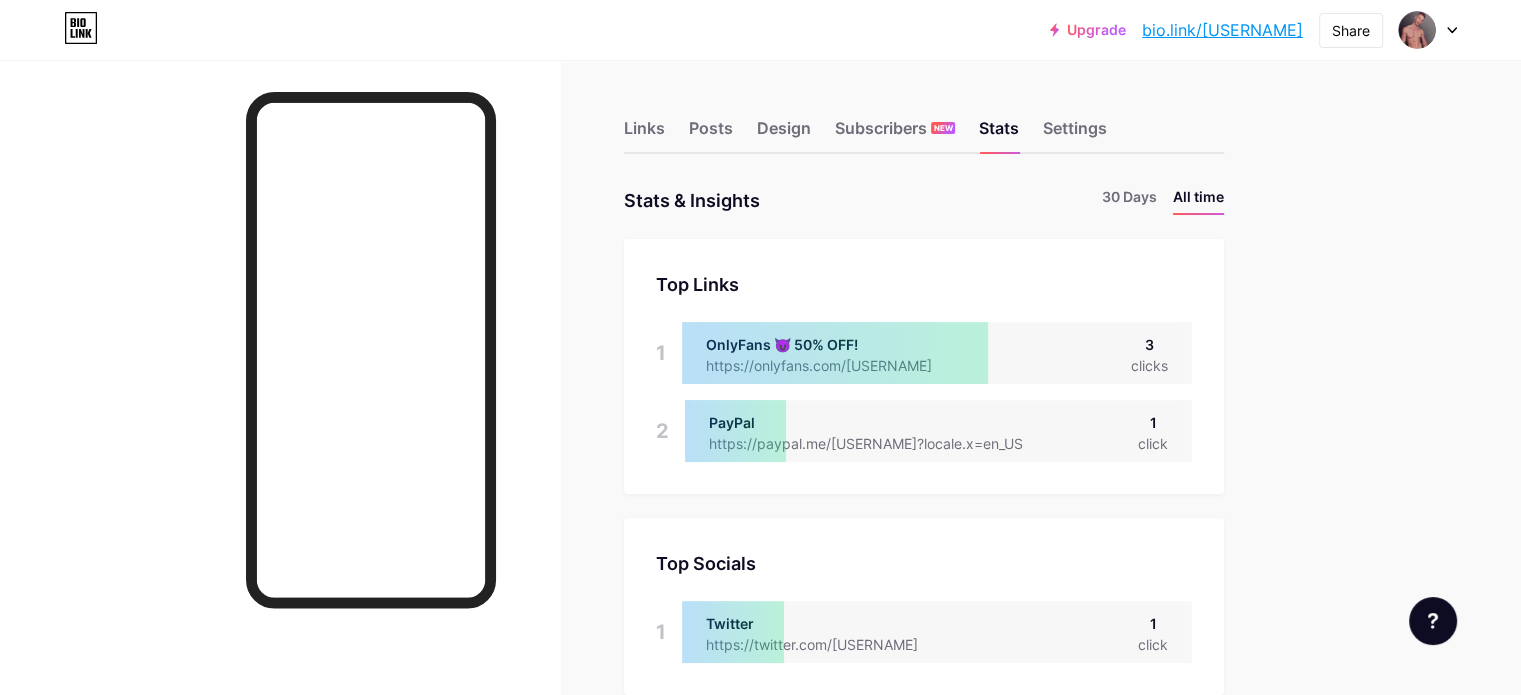scroll, scrollTop: 999304, scrollLeft: 998479, axis: both 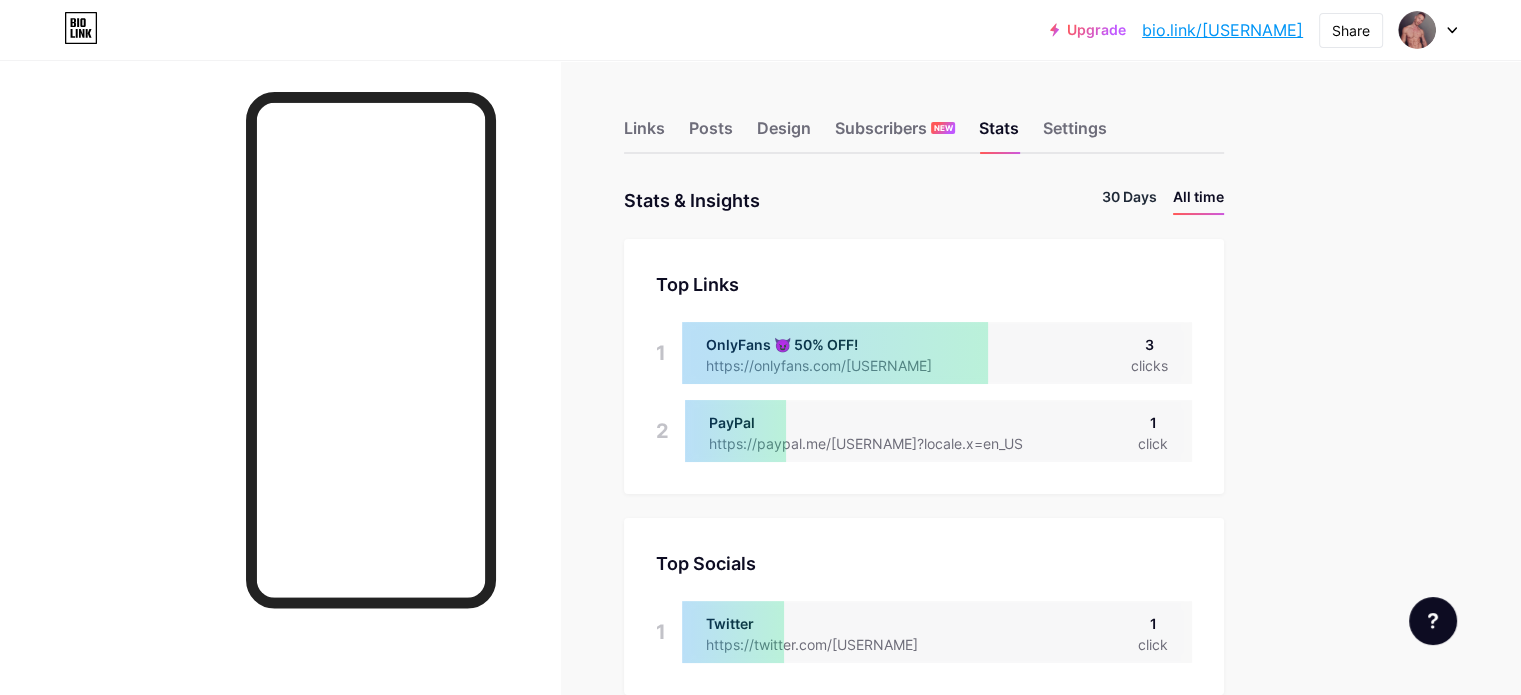 click on "30 Days" at bounding box center (1129, 200) 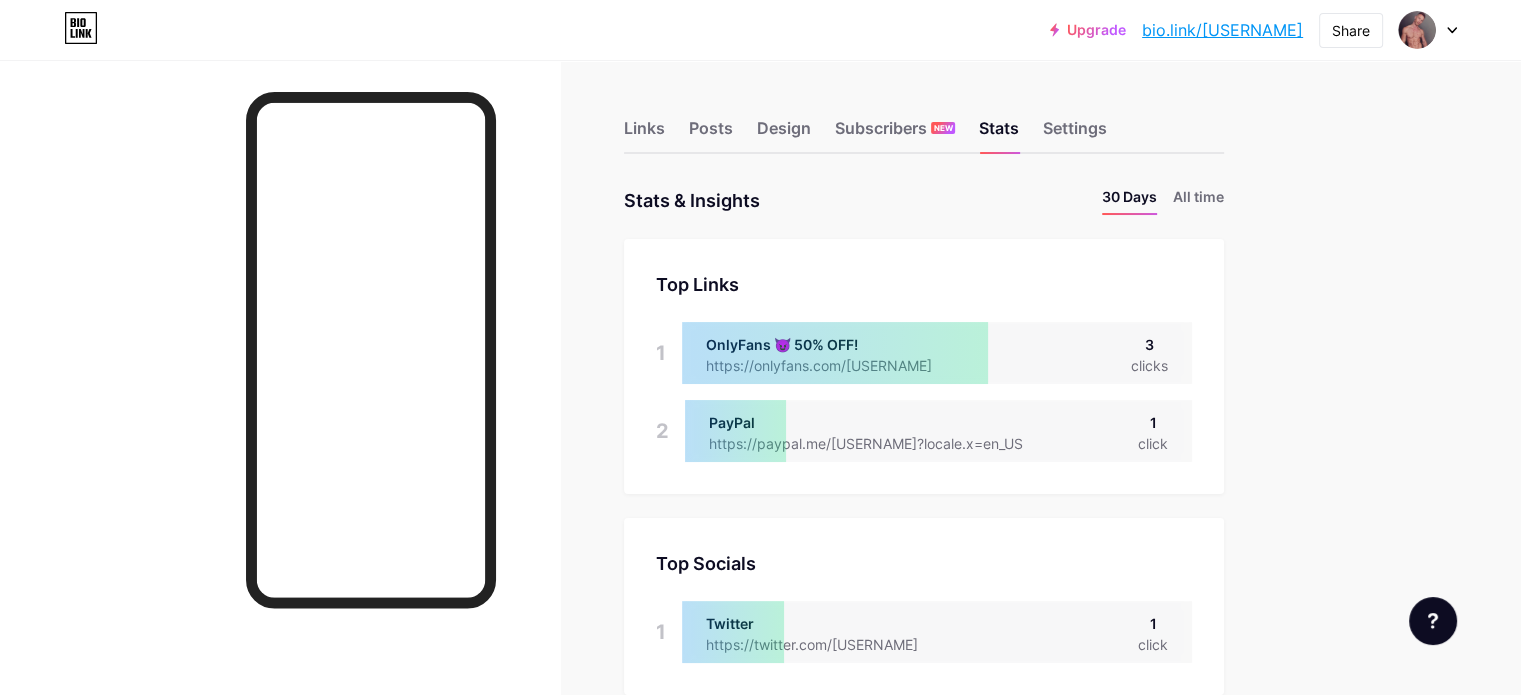 scroll, scrollTop: 999304, scrollLeft: 998479, axis: both 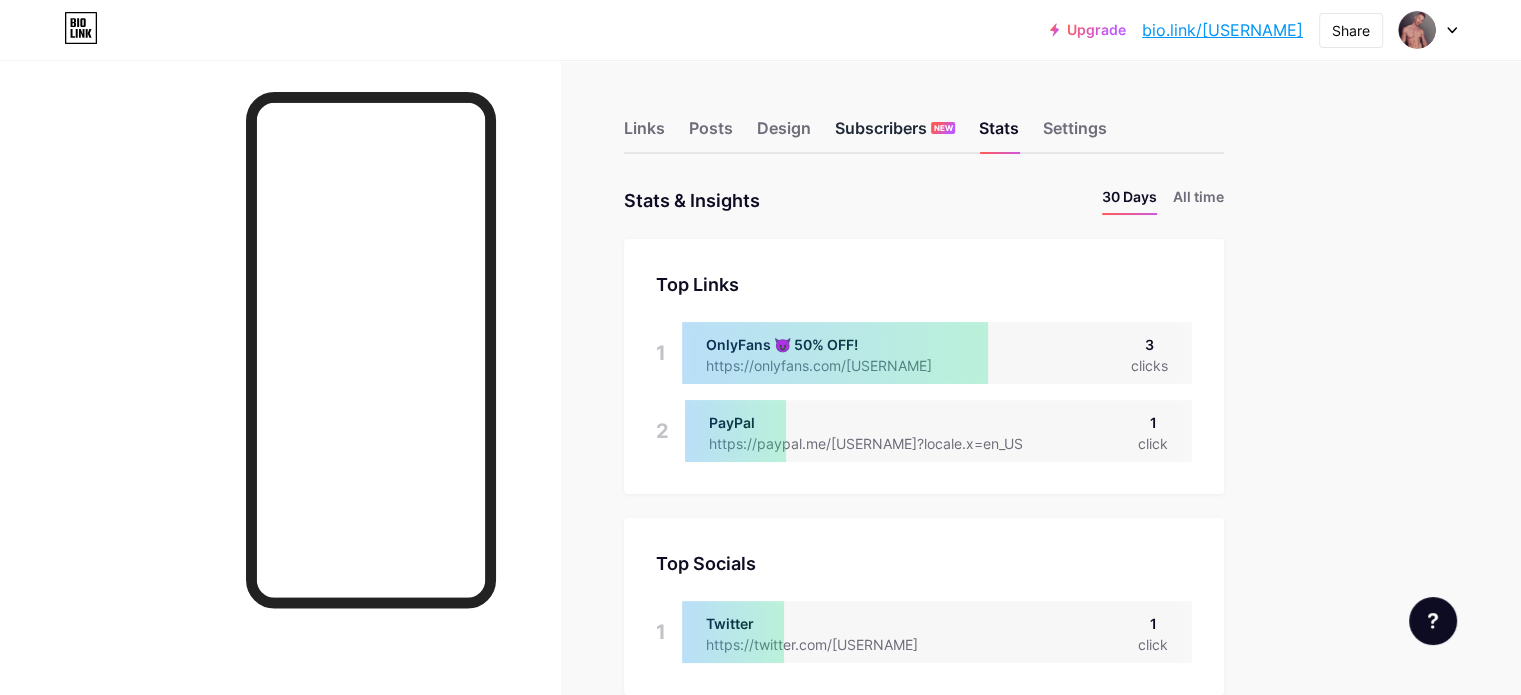 click on "Subscribers
NEW" at bounding box center (895, 134) 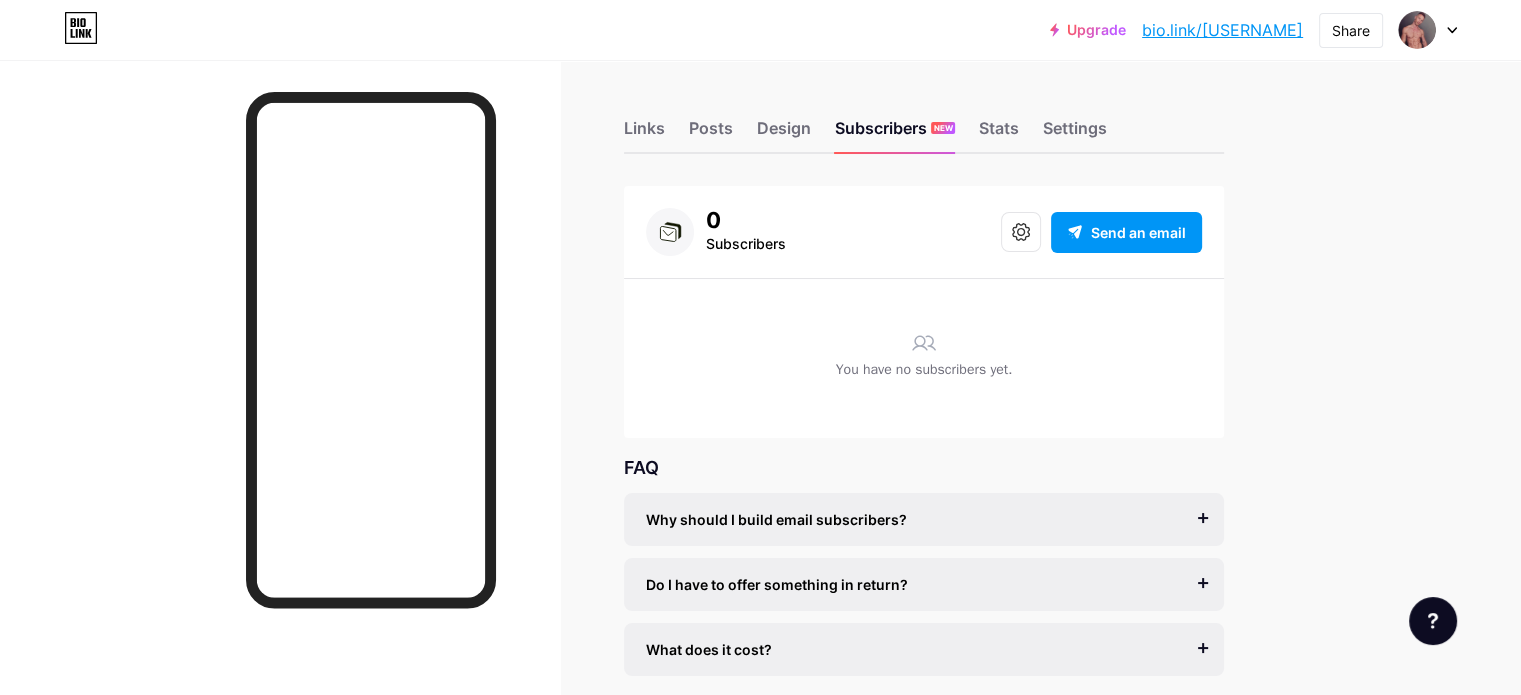 click on "bio.link/[USERNAME]" at bounding box center [1222, 30] 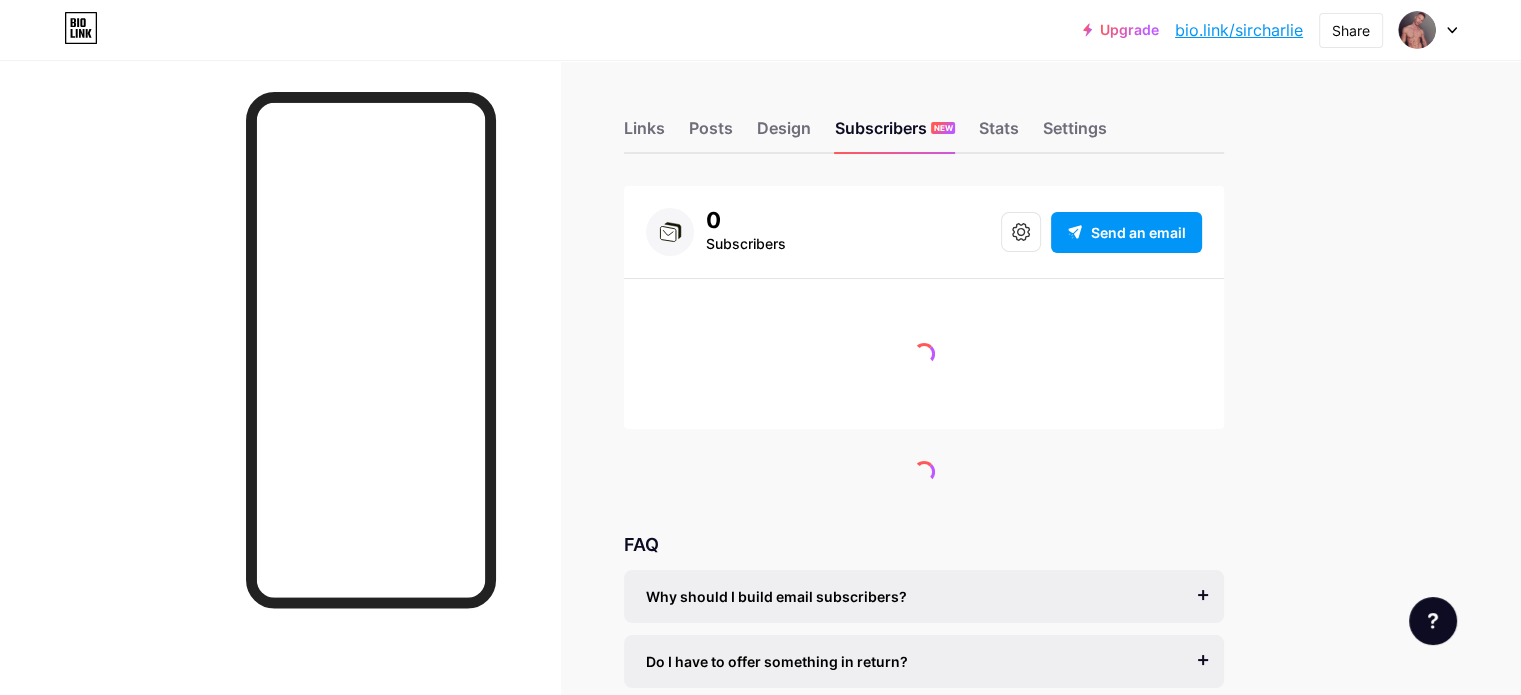 scroll, scrollTop: 0, scrollLeft: 0, axis: both 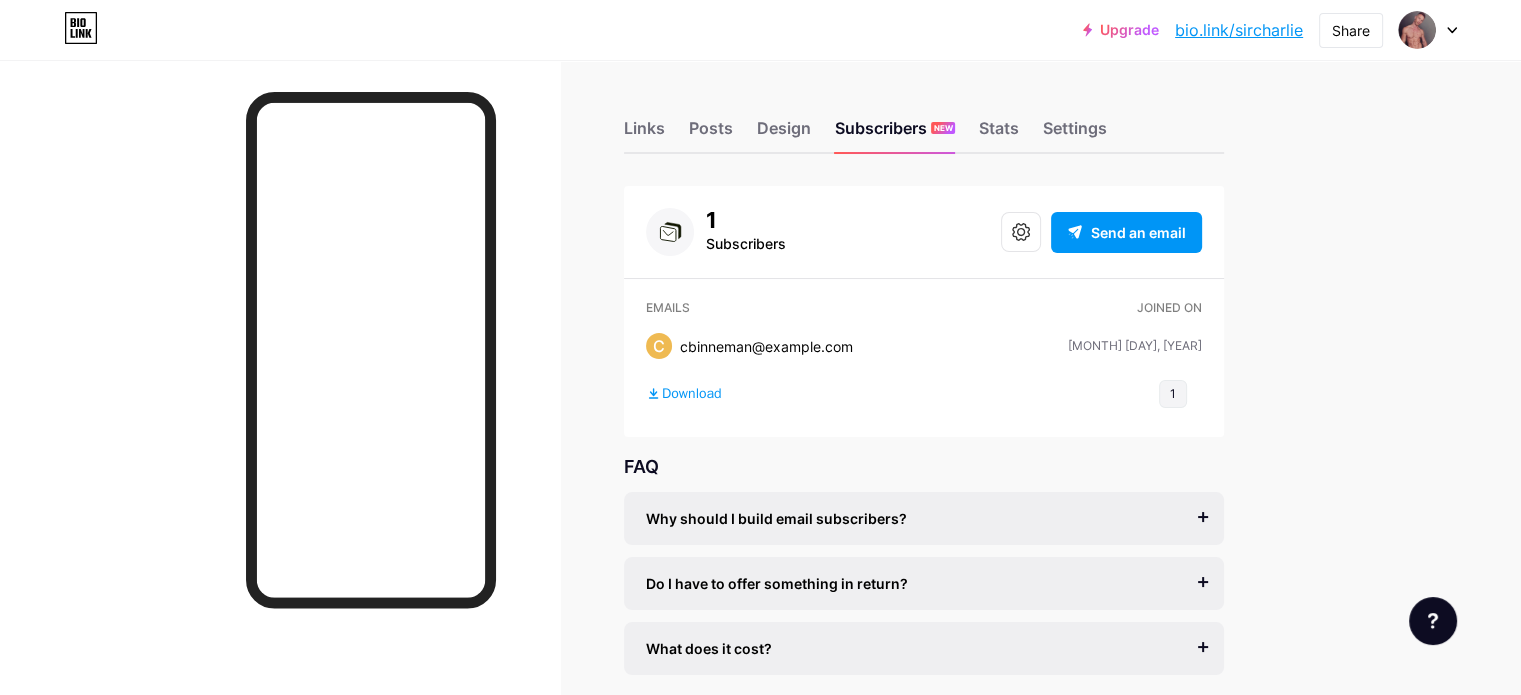 click on "[MONTH] [DAY], [YEAR]" at bounding box center [1135, 346] 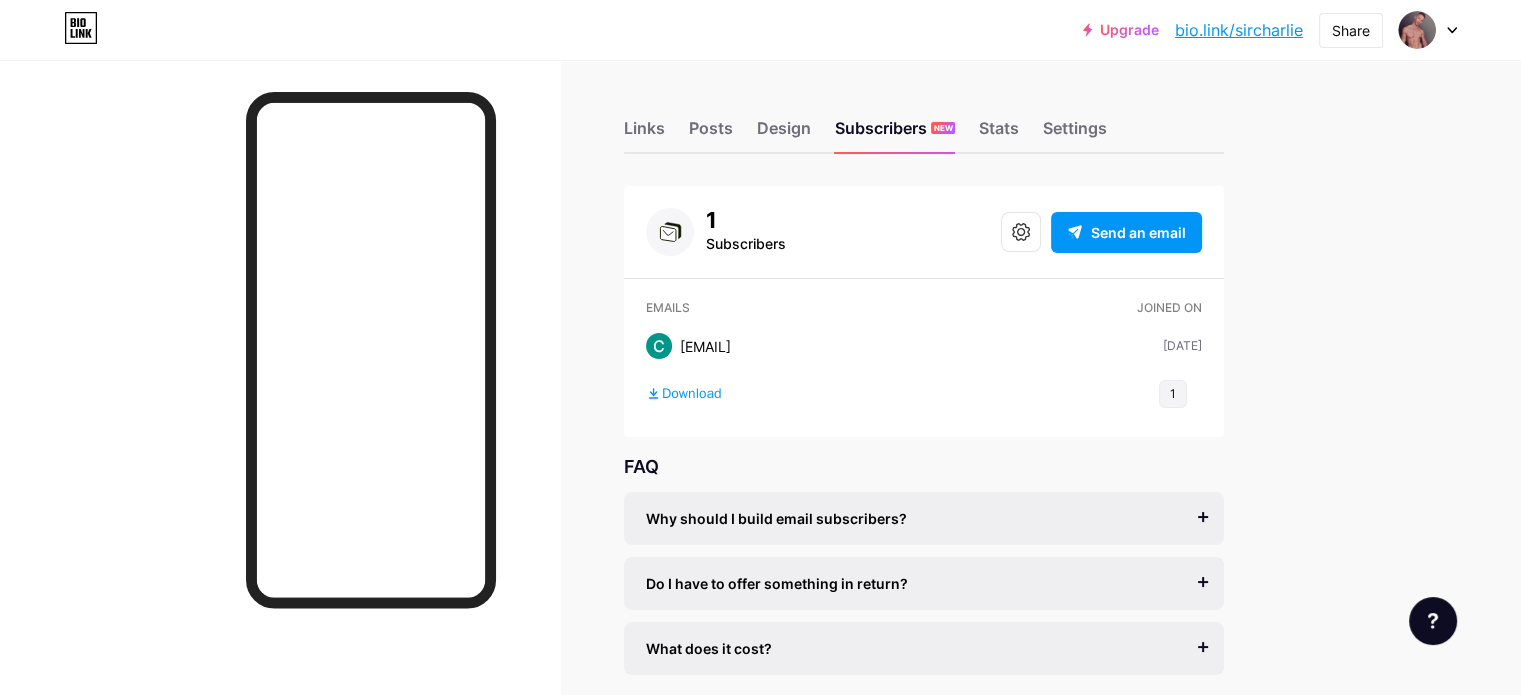scroll, scrollTop: 0, scrollLeft: 0, axis: both 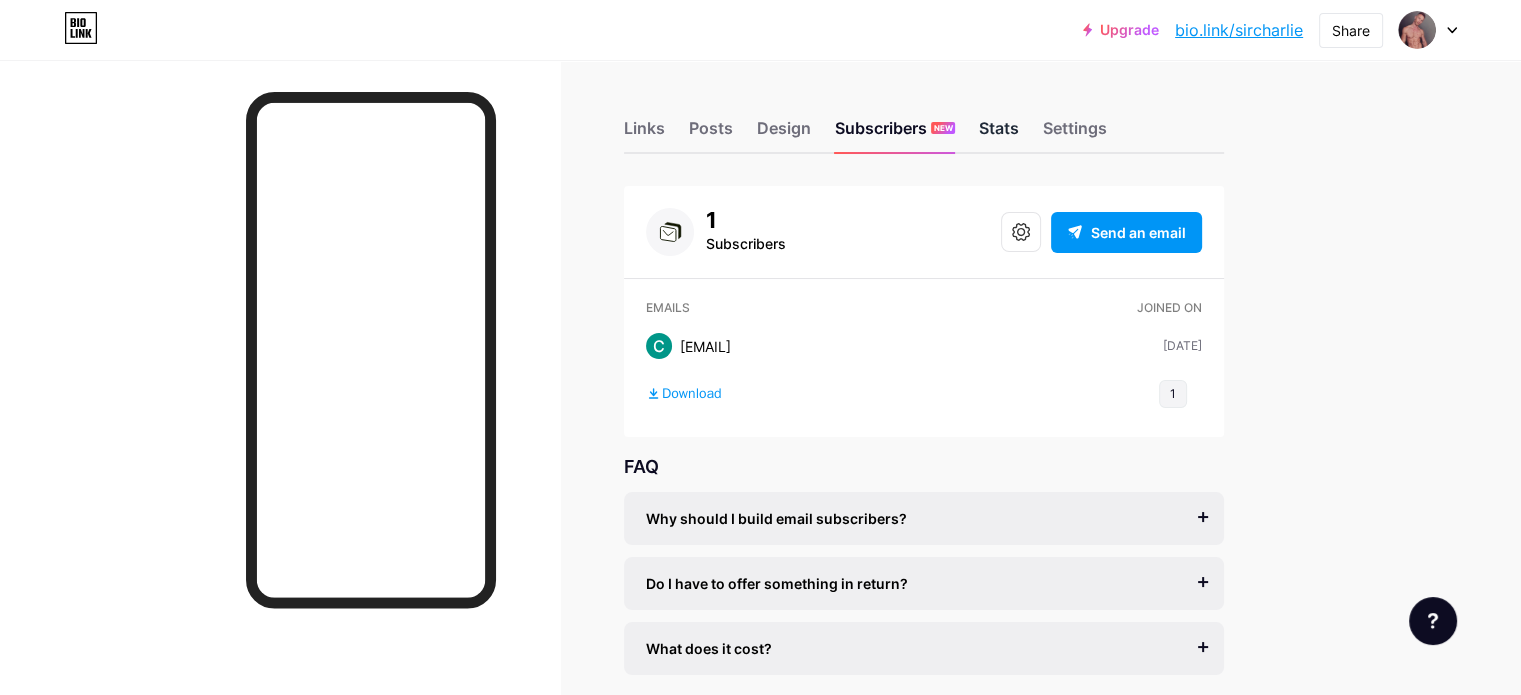 click on "Stats" at bounding box center [999, 134] 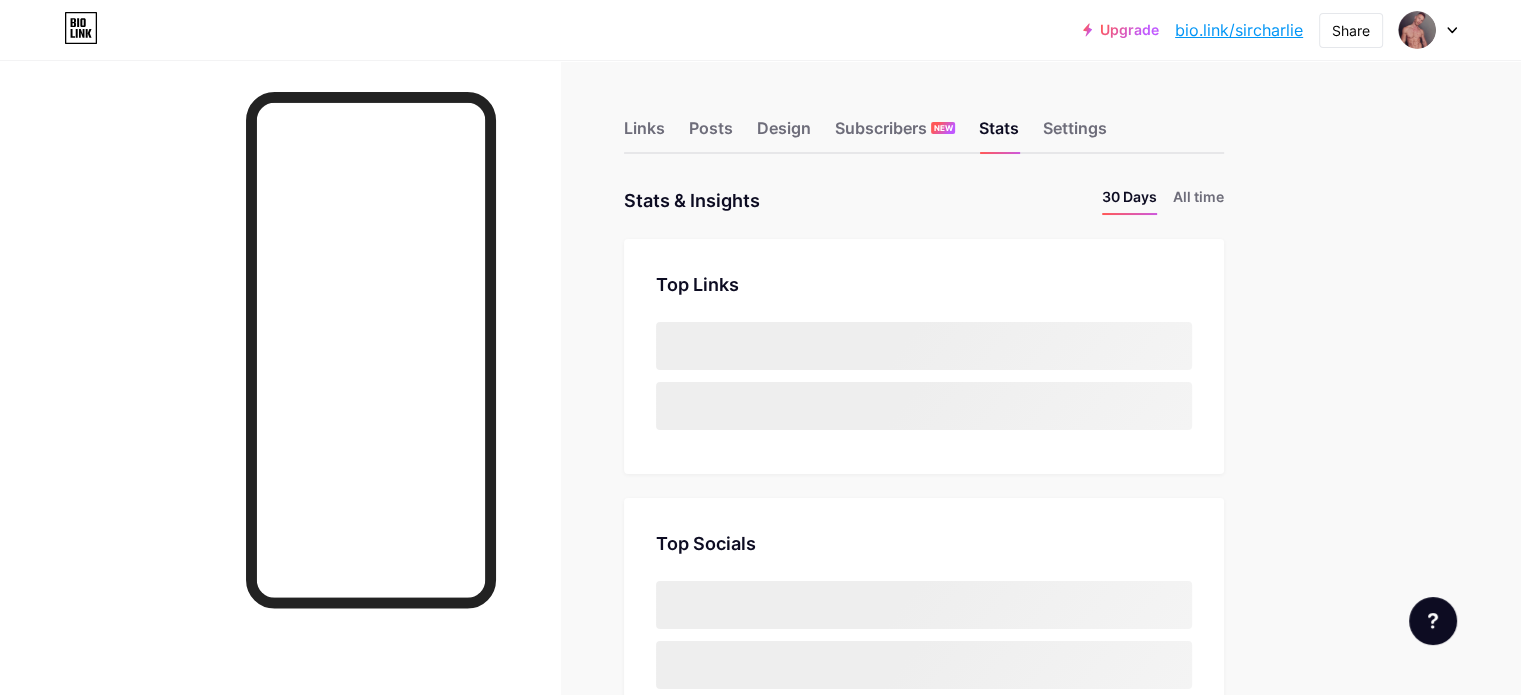 scroll, scrollTop: 999304, scrollLeft: 998479, axis: both 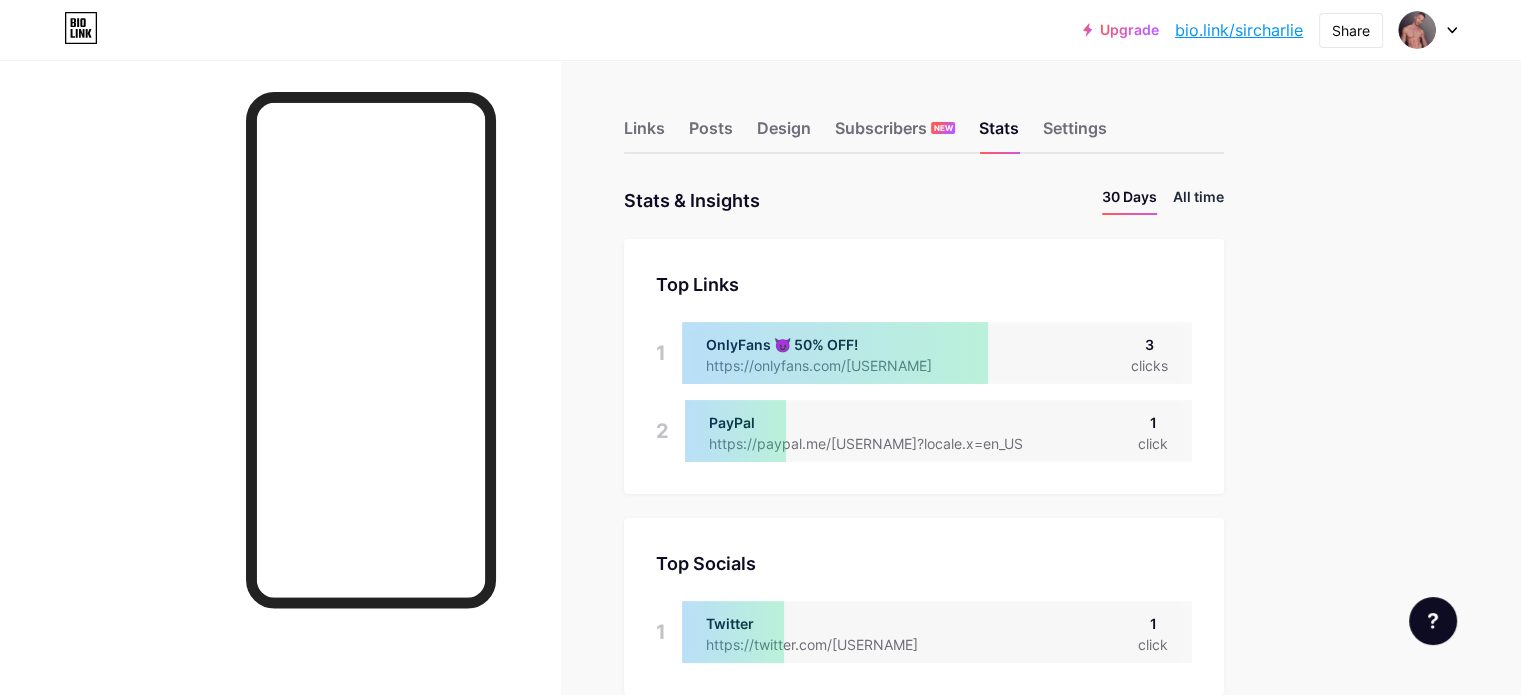 click on "All
time" at bounding box center (1198, 200) 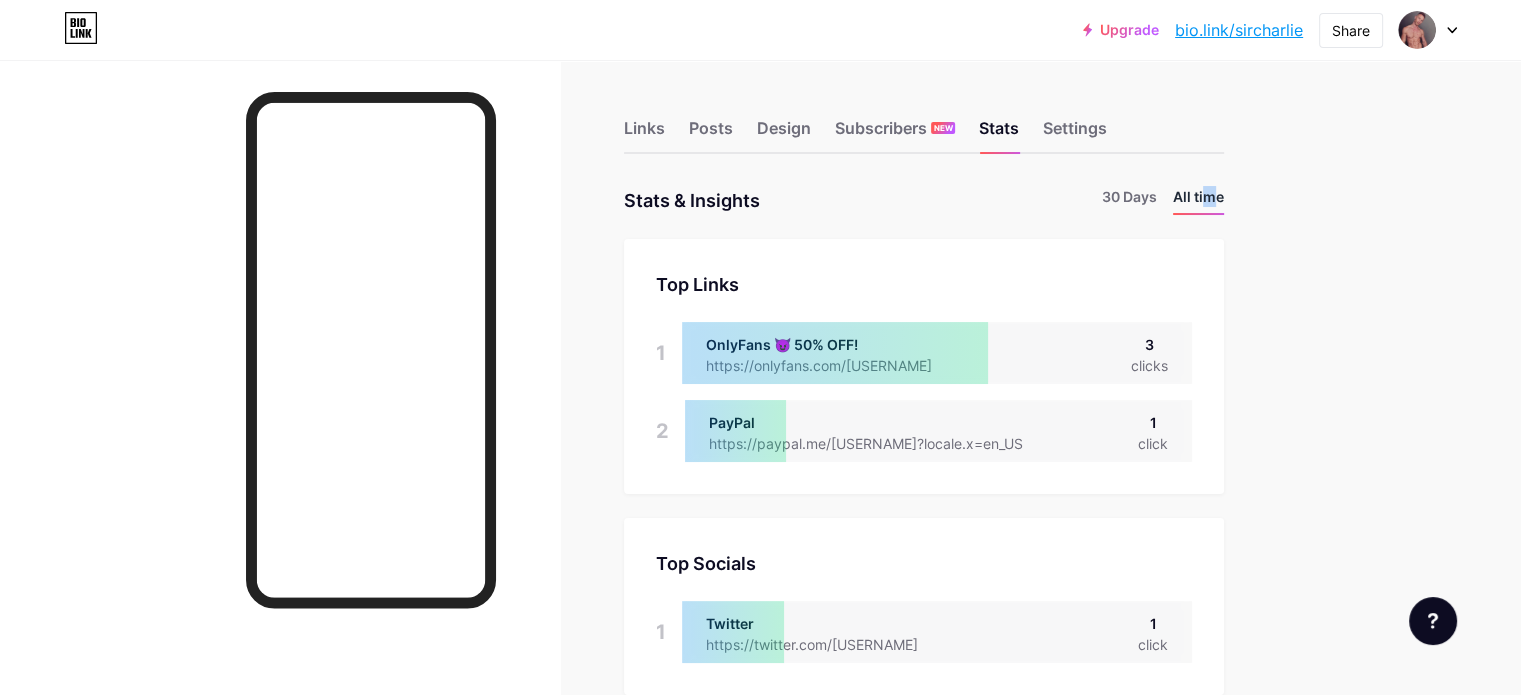 scroll, scrollTop: 999304, scrollLeft: 998479, axis: both 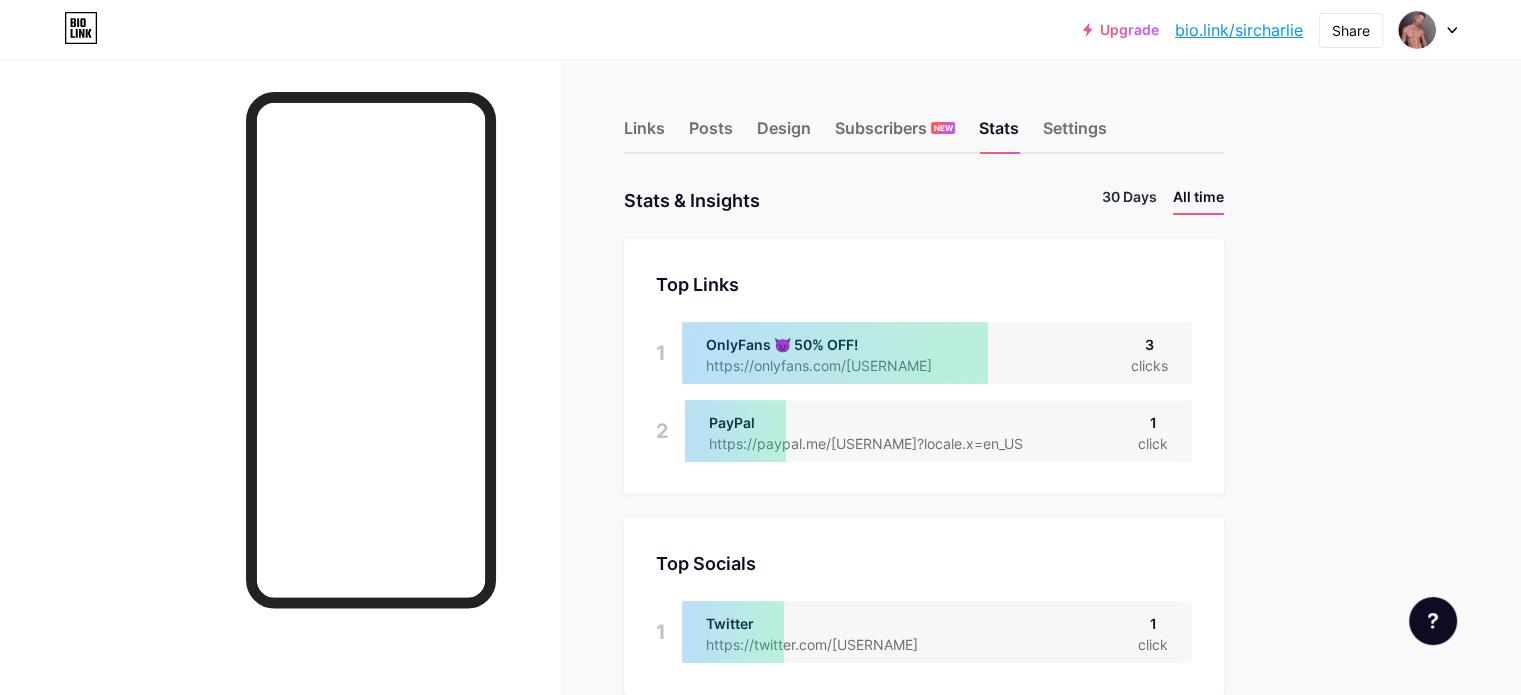click on "30 Days" at bounding box center [1129, 200] 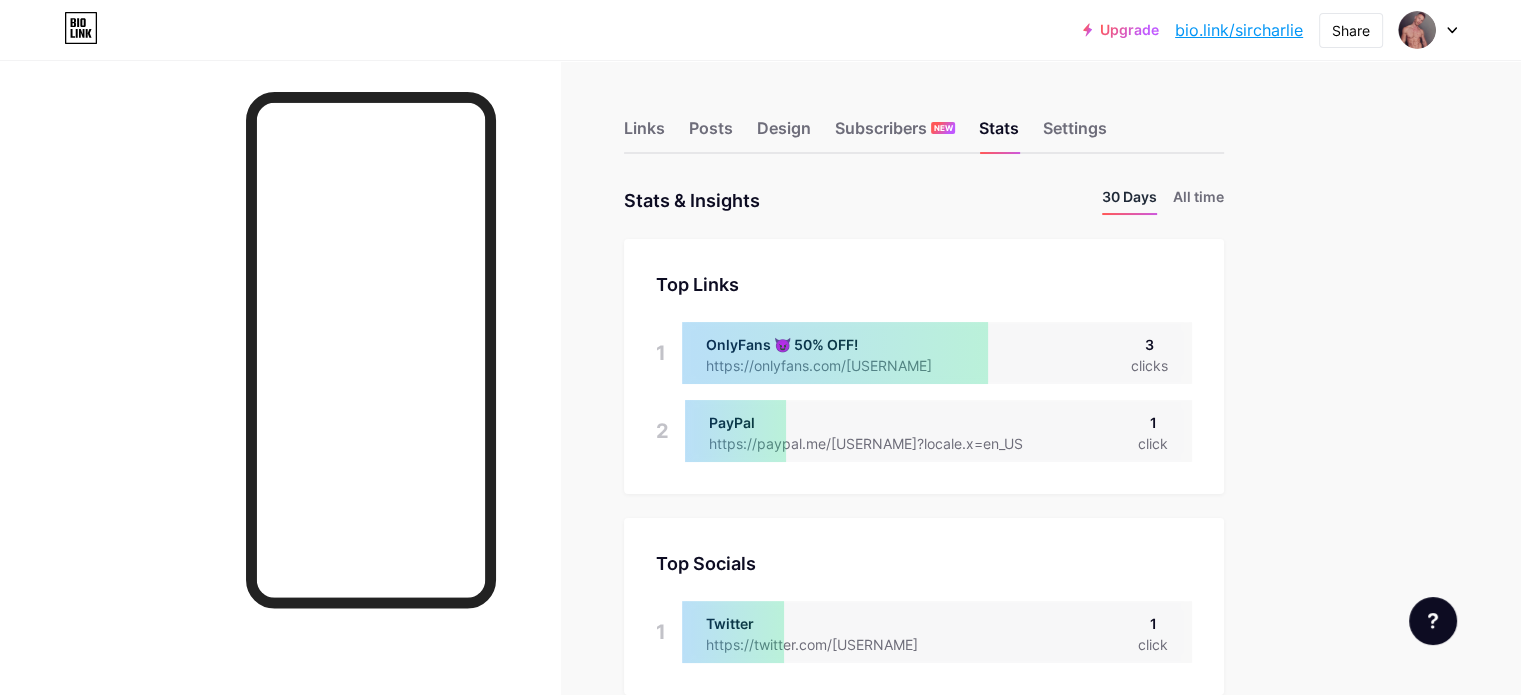 scroll, scrollTop: 999304, scrollLeft: 998479, axis: both 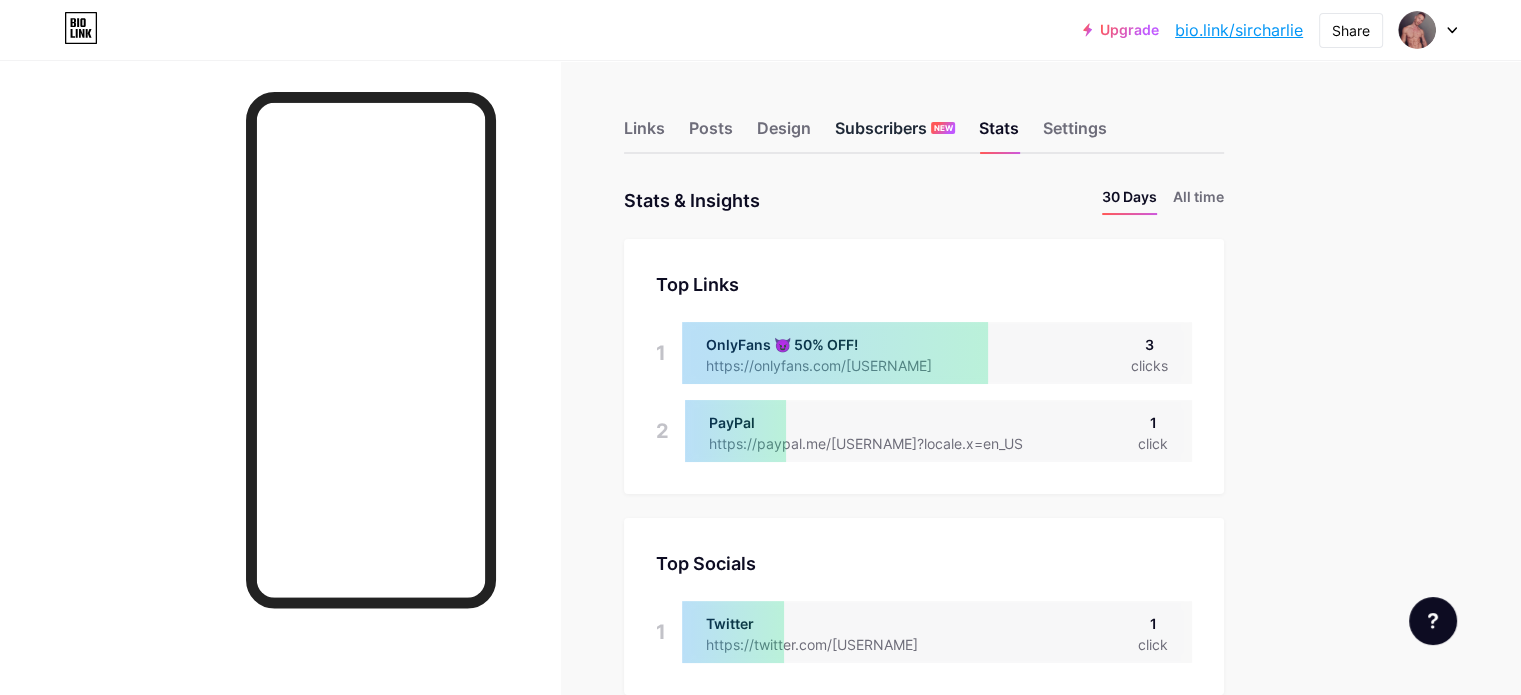 click on "Subscribers
NEW" at bounding box center (895, 134) 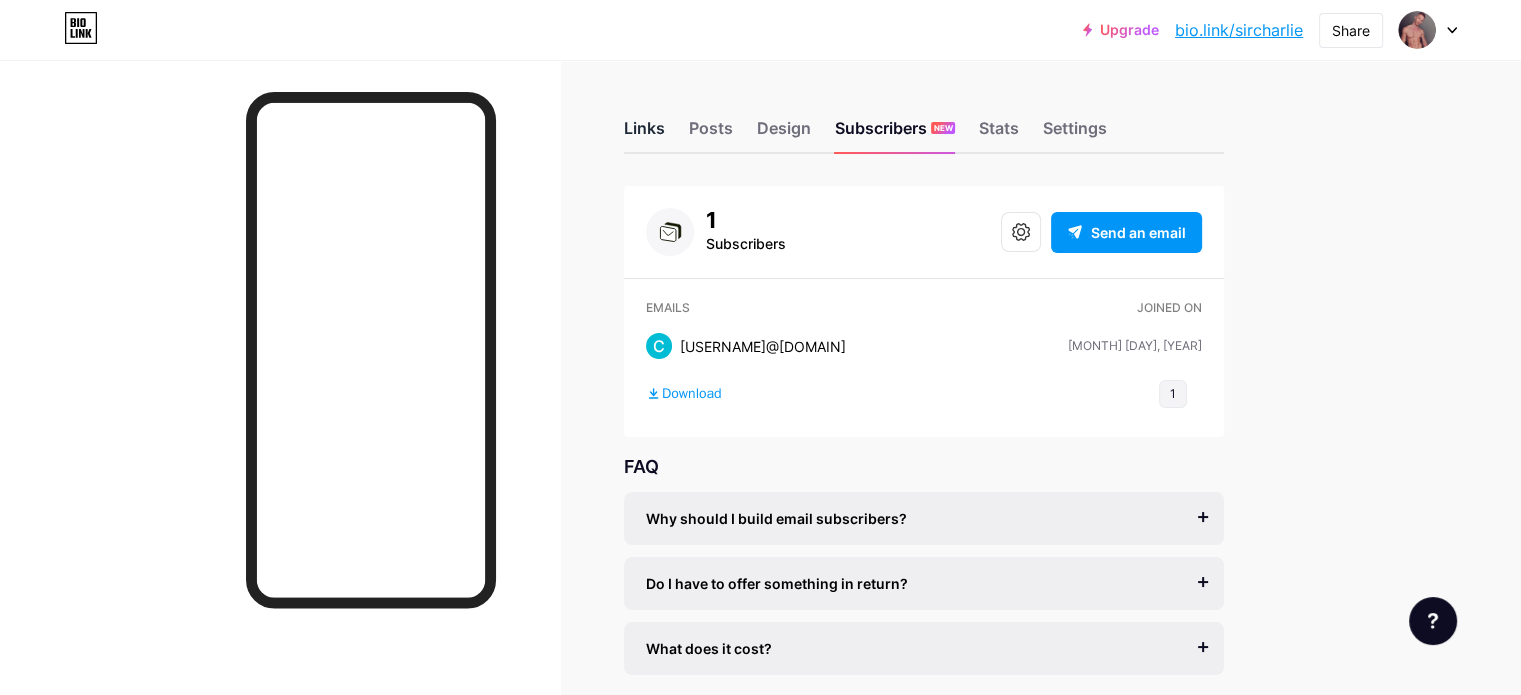 click on "Links
Posts
Design
Subscribers
NEW
Stats
Settings" at bounding box center [924, 119] 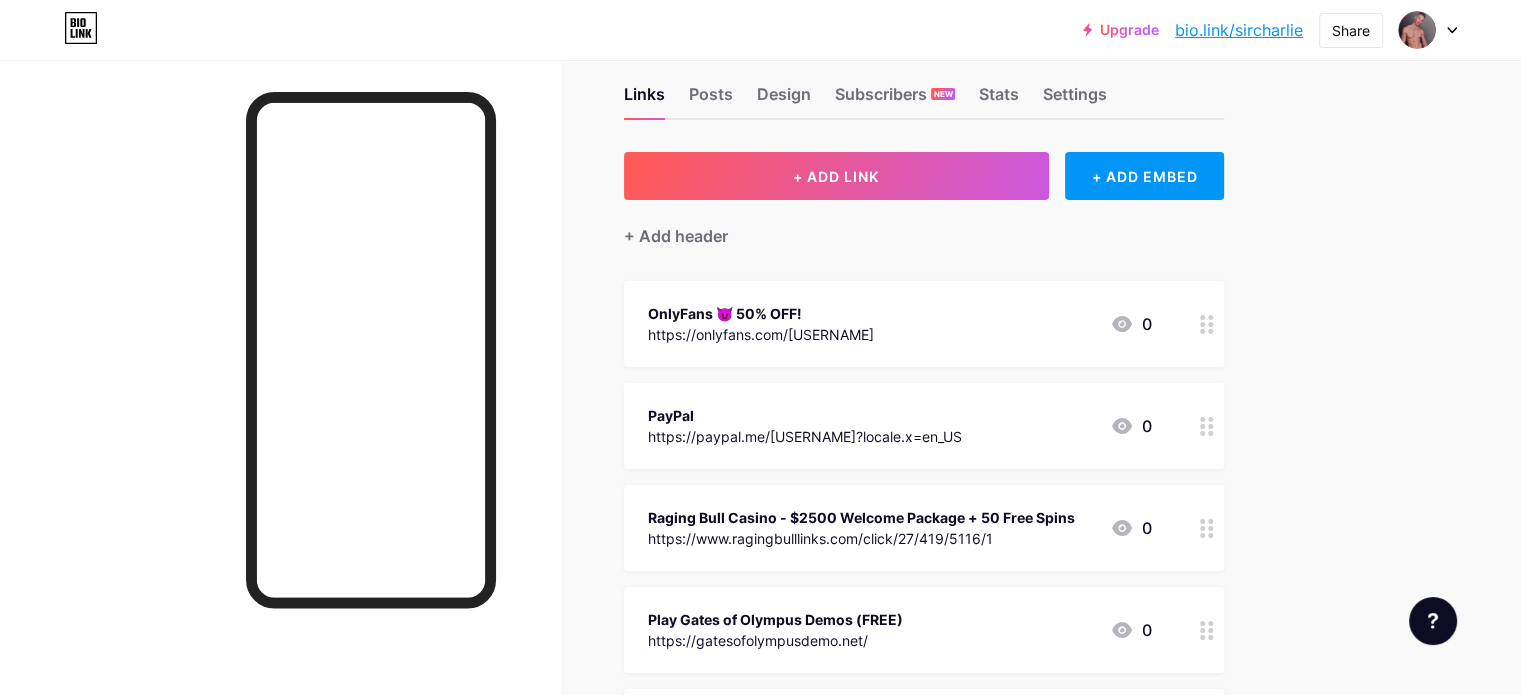 scroll, scrollTop: 0, scrollLeft: 0, axis: both 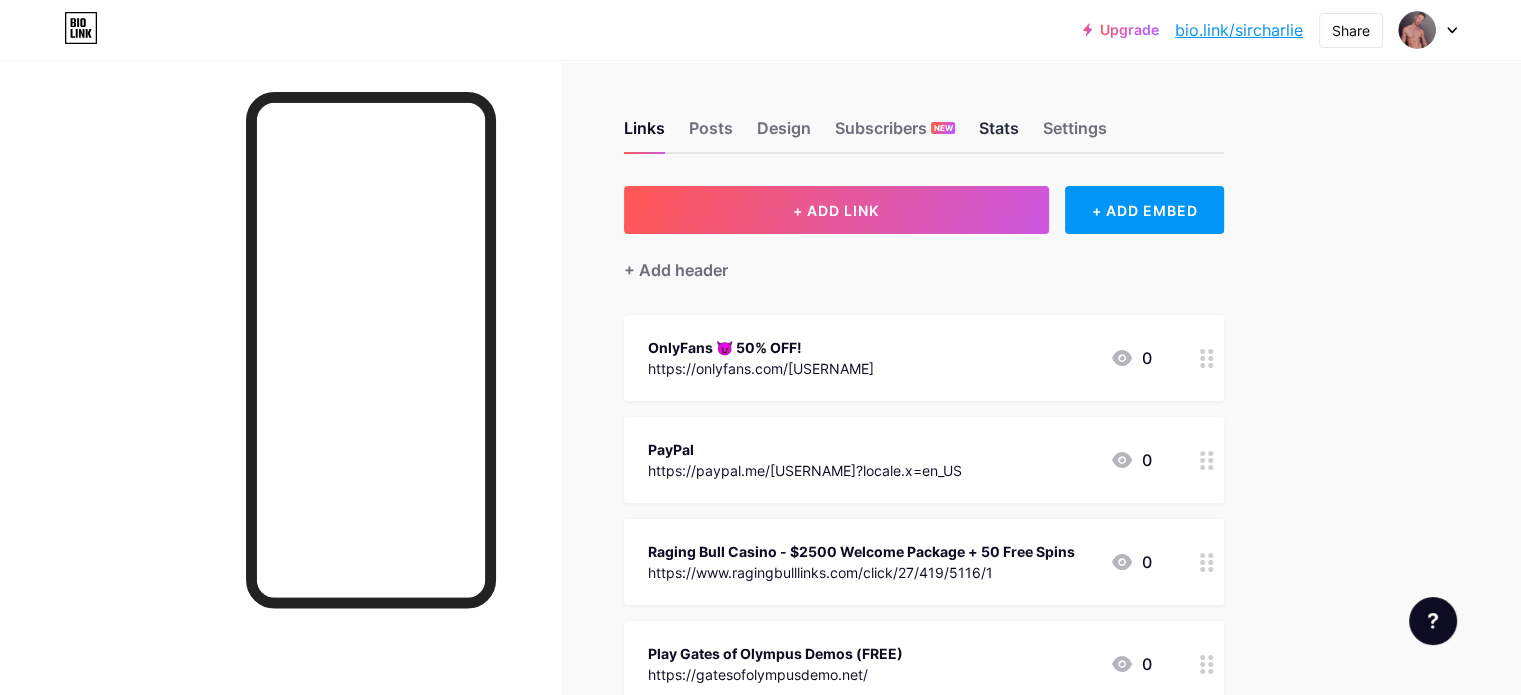 click on "Stats" at bounding box center (999, 134) 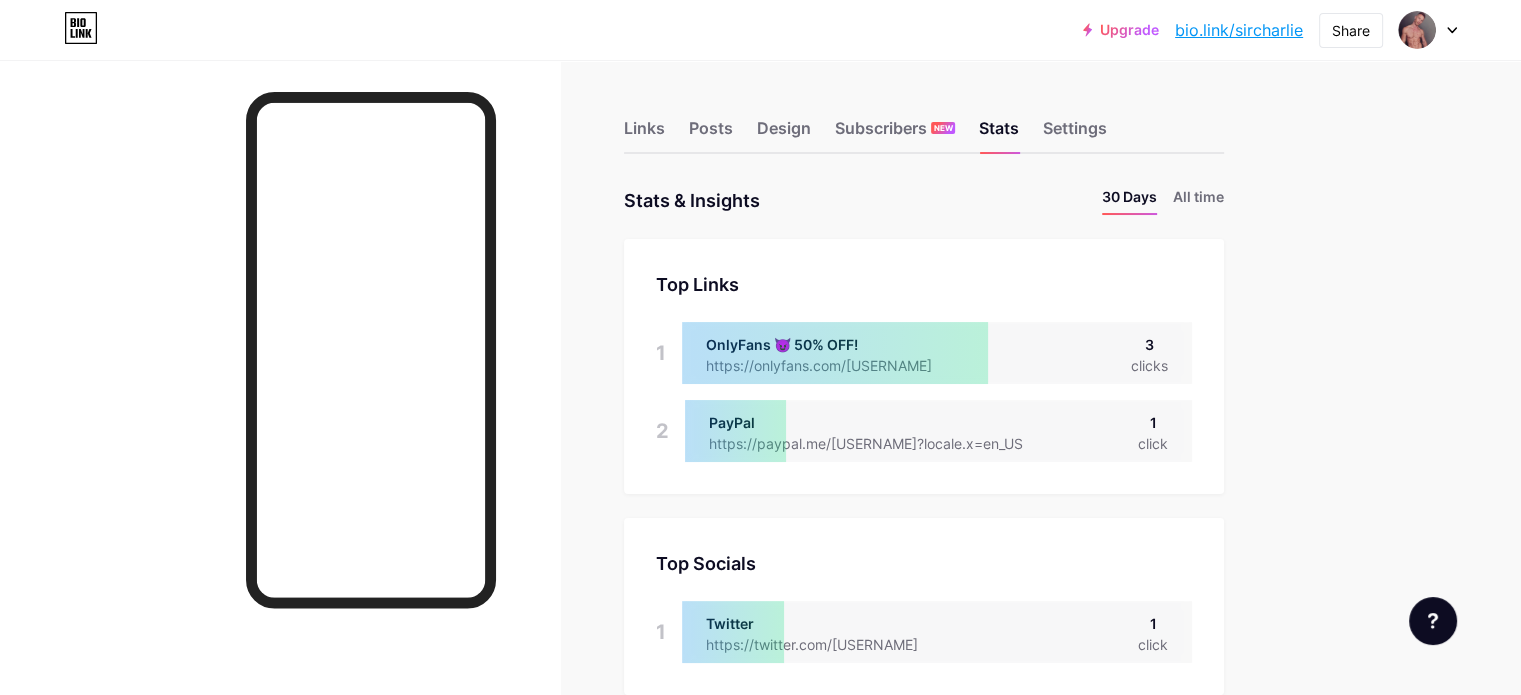 scroll, scrollTop: 999304, scrollLeft: 998479, axis: both 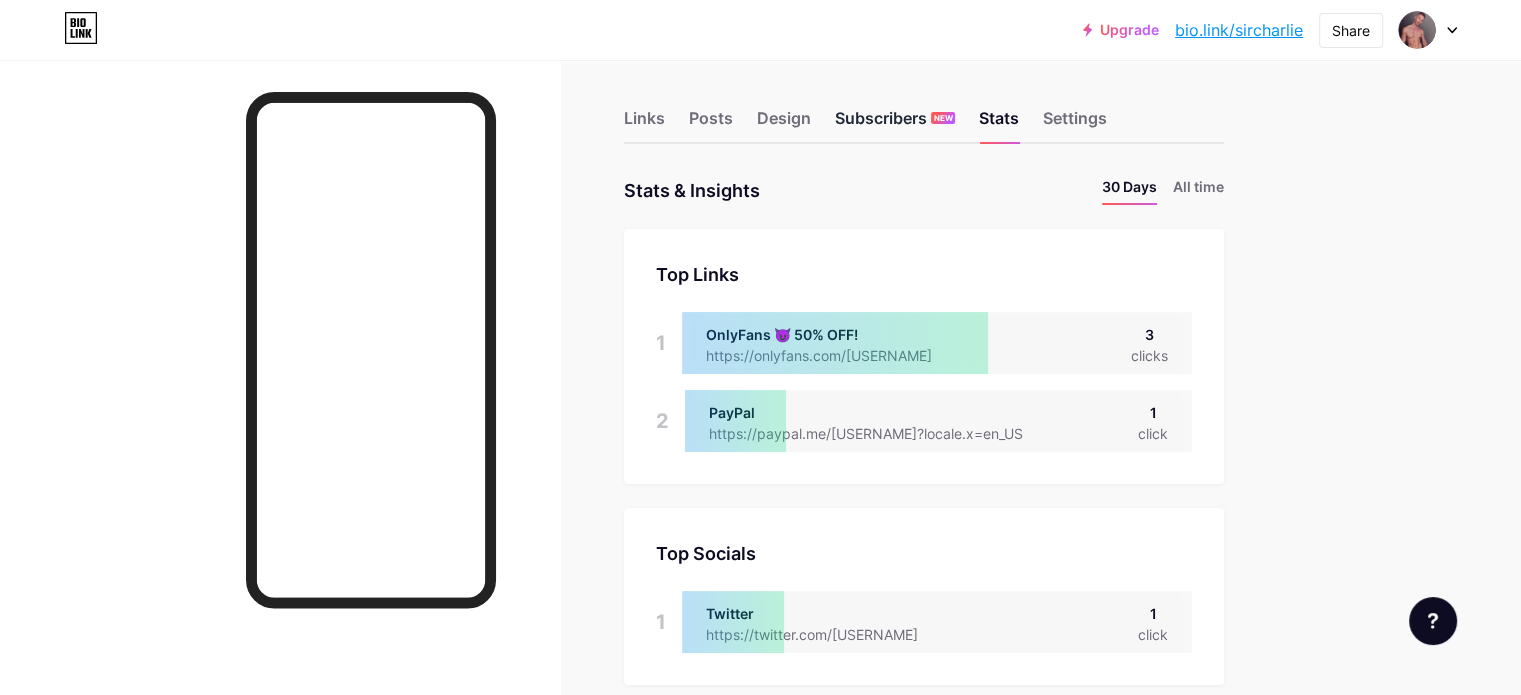 click on "Subscribers
NEW" at bounding box center [895, 124] 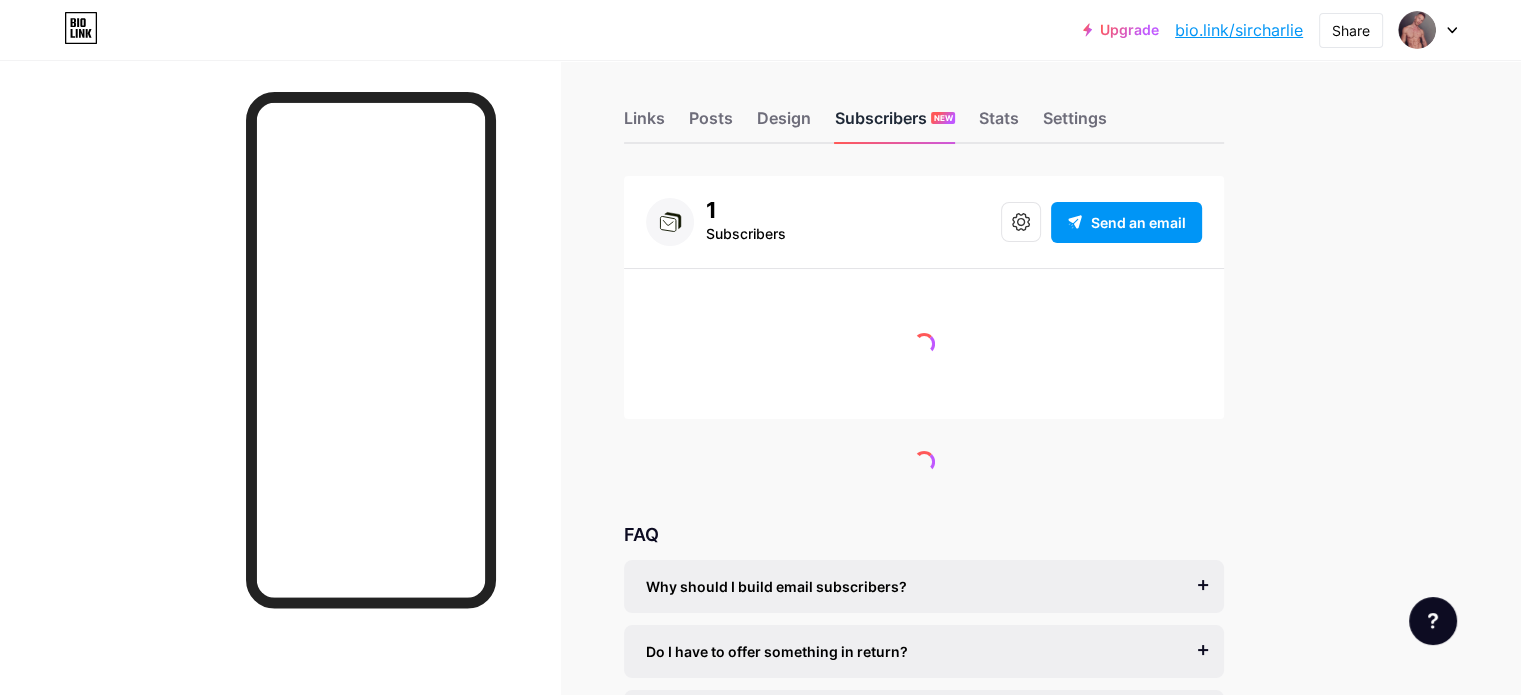 scroll, scrollTop: 0, scrollLeft: 0, axis: both 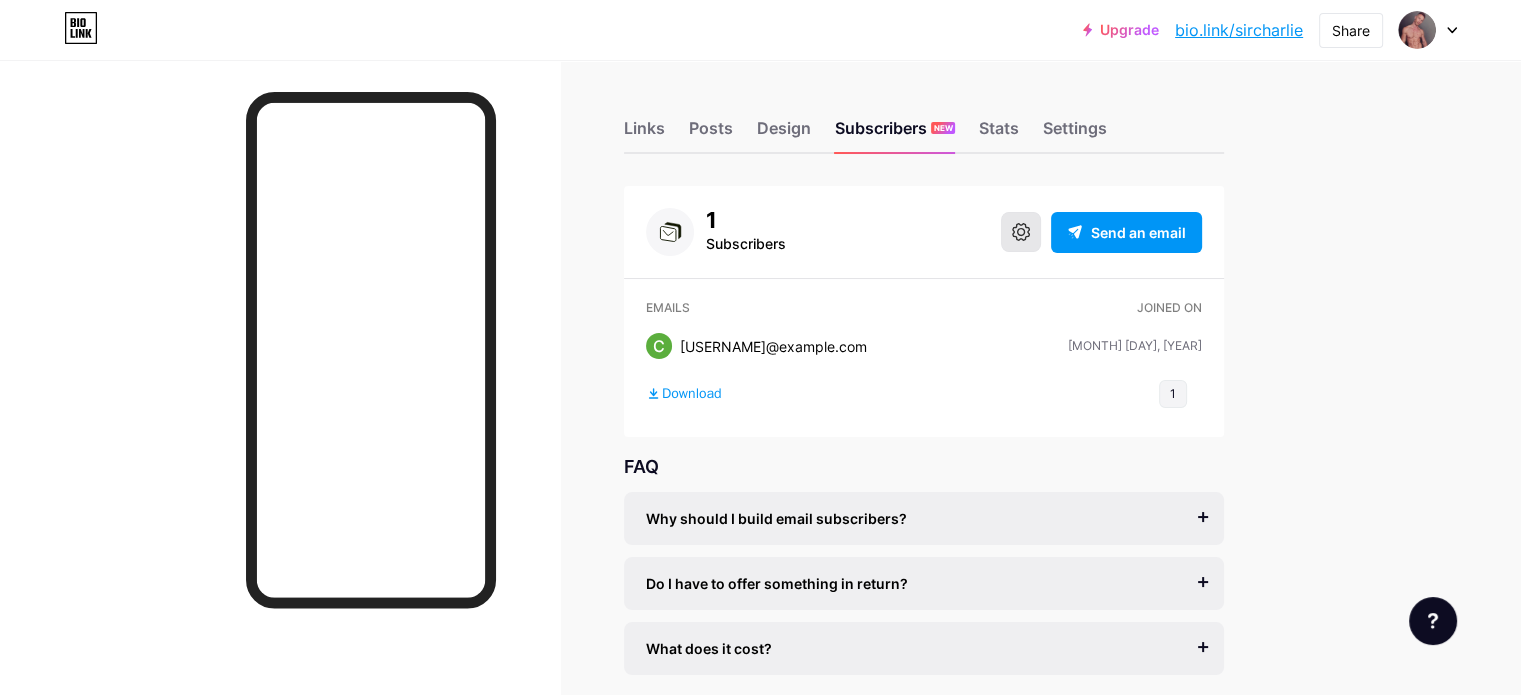 click at bounding box center (1021, 232) 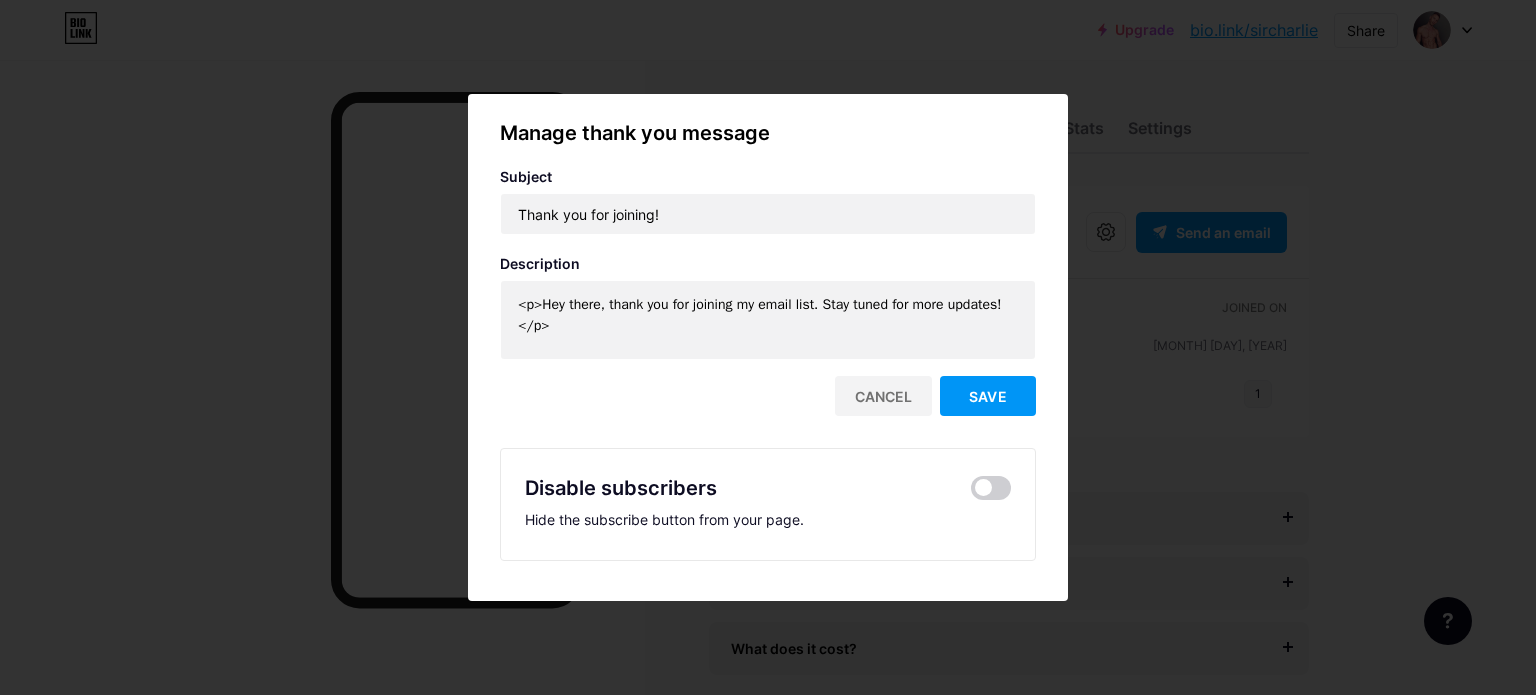 click at bounding box center (768, 347) 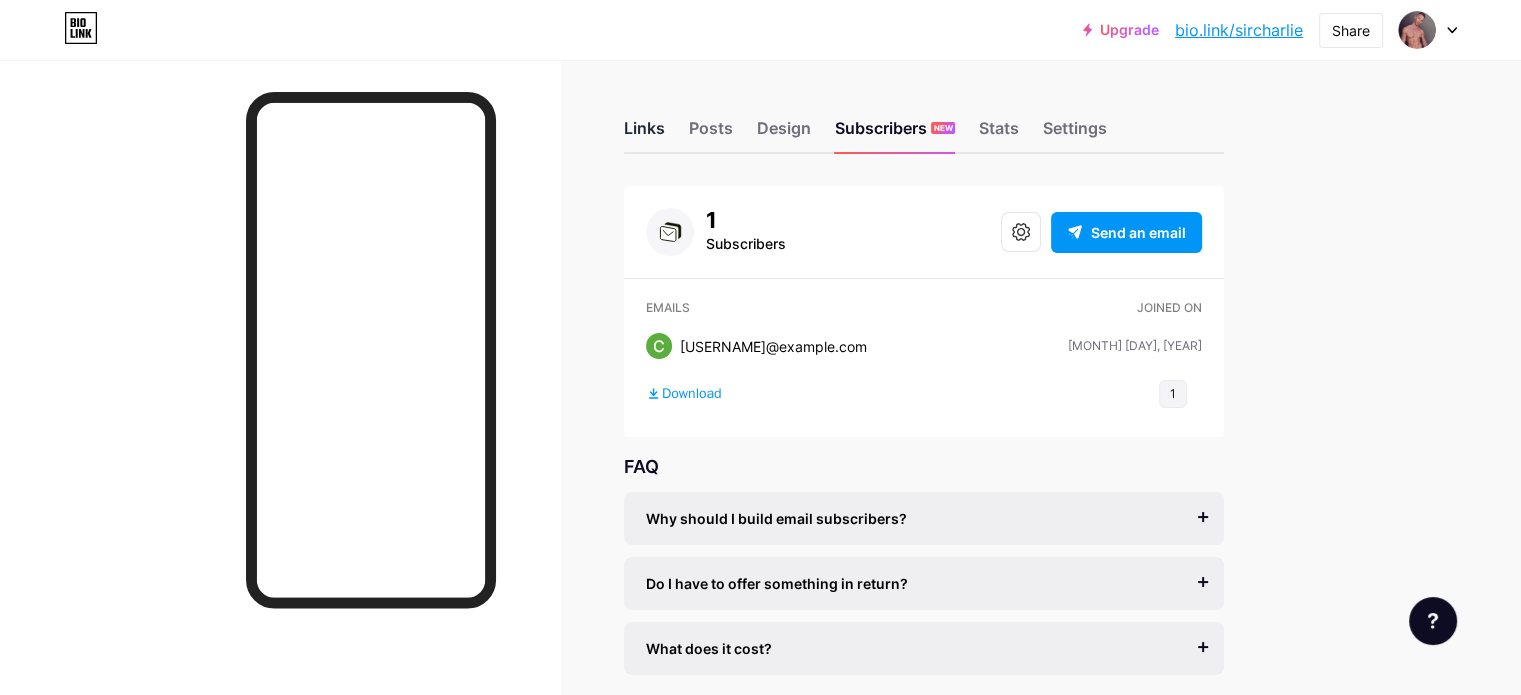 click on "Links" at bounding box center (644, 134) 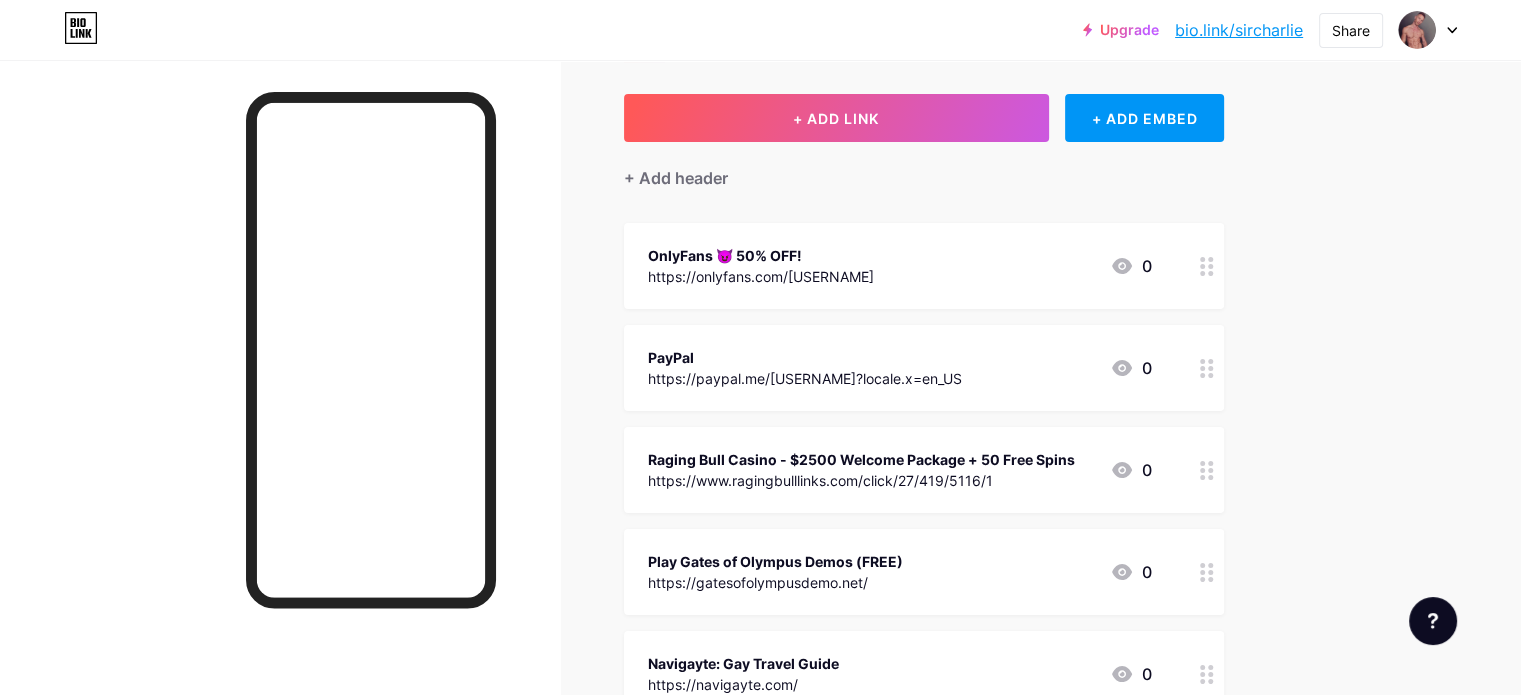 scroll, scrollTop: 200, scrollLeft: 0, axis: vertical 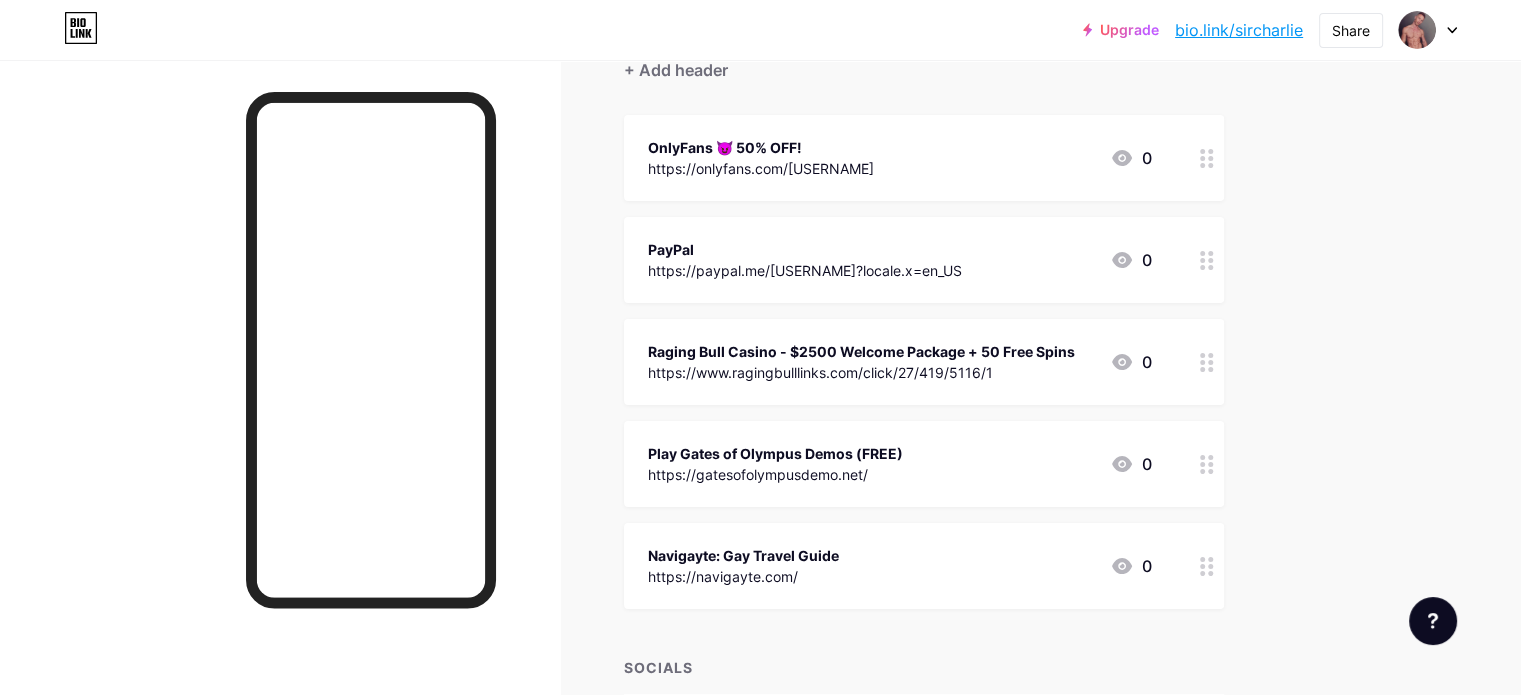 click on "0" at bounding box center [1131, 158] 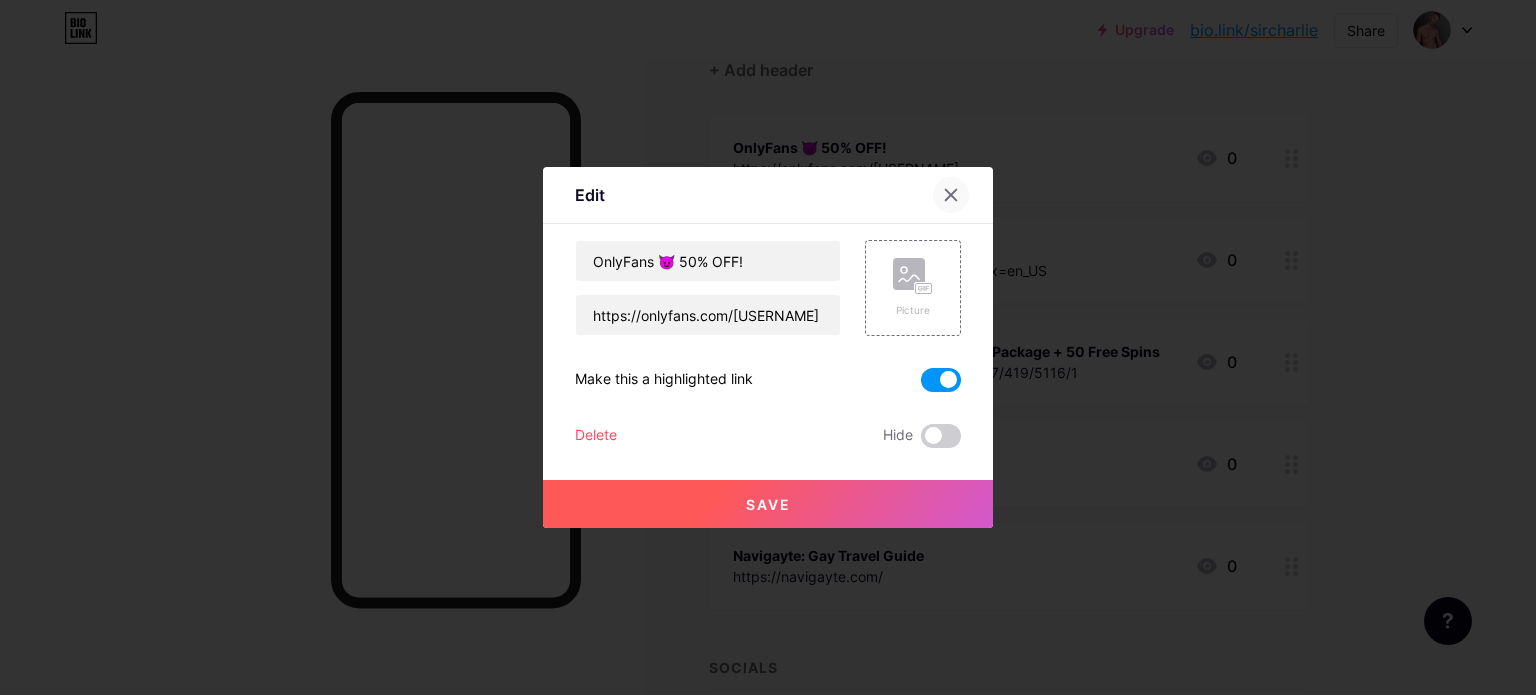 click 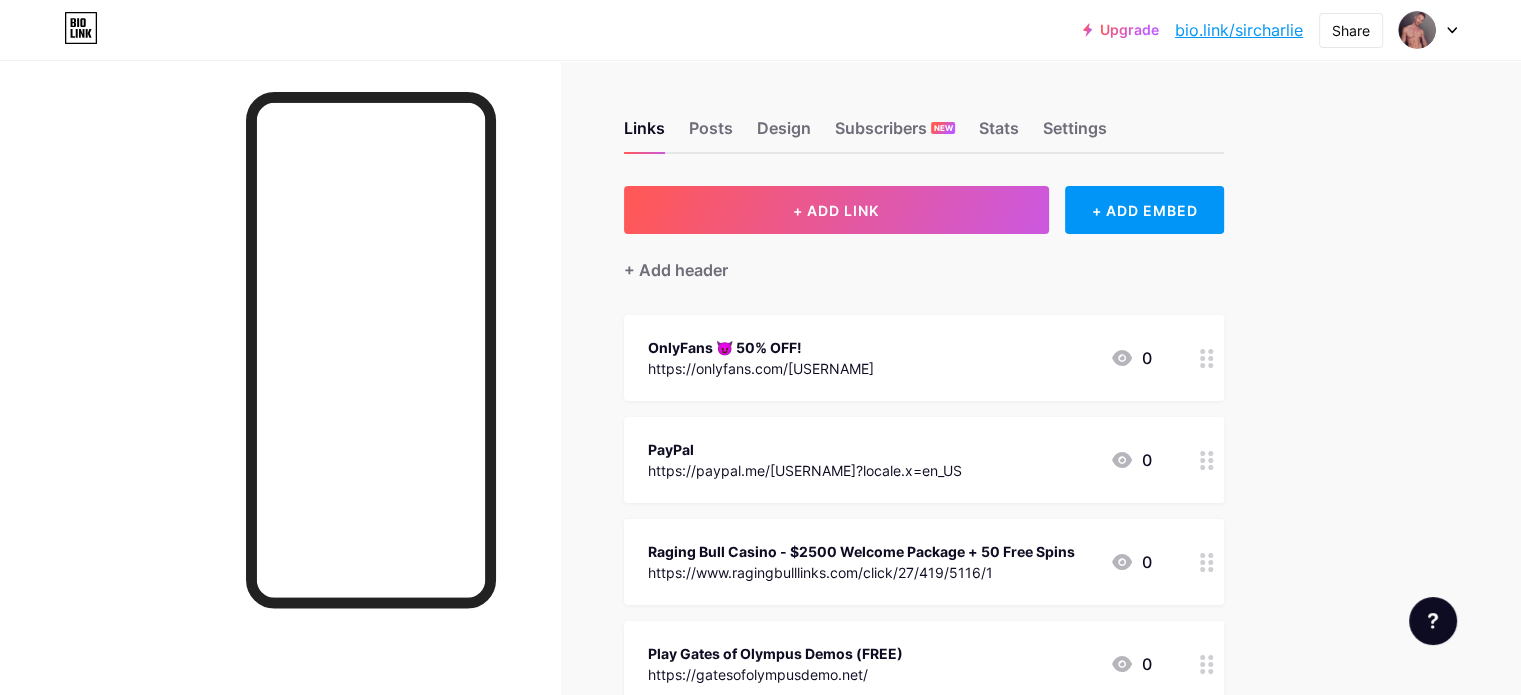 scroll, scrollTop: 0, scrollLeft: 0, axis: both 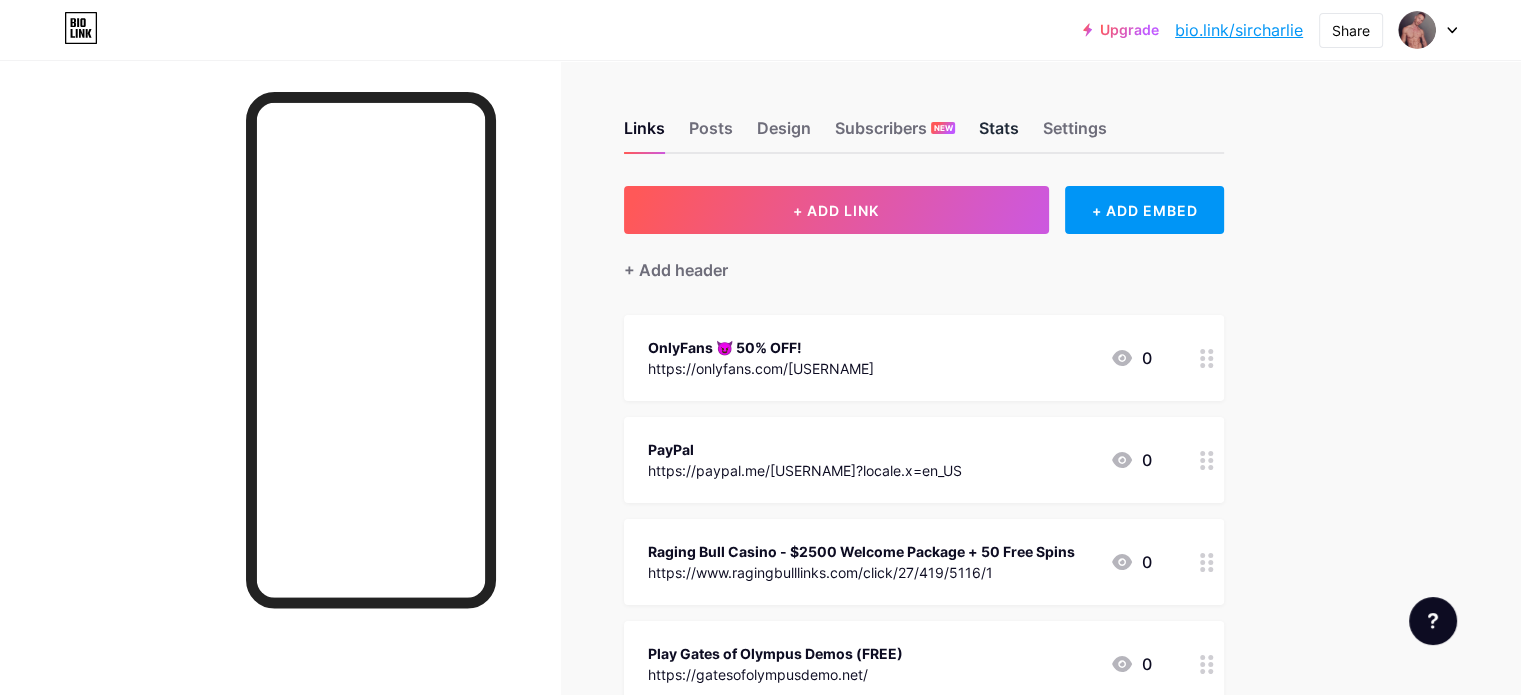 click on "Stats" at bounding box center [999, 134] 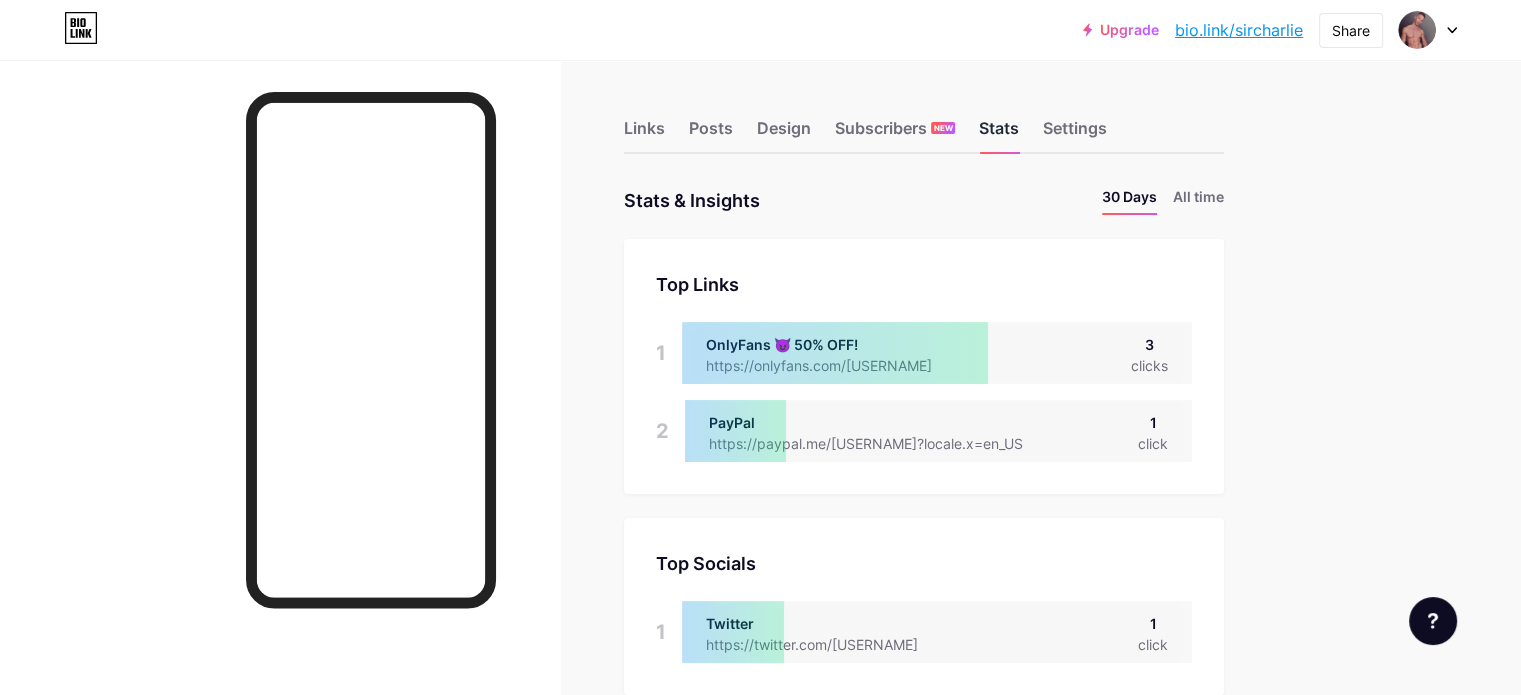 scroll, scrollTop: 999304, scrollLeft: 998479, axis: both 